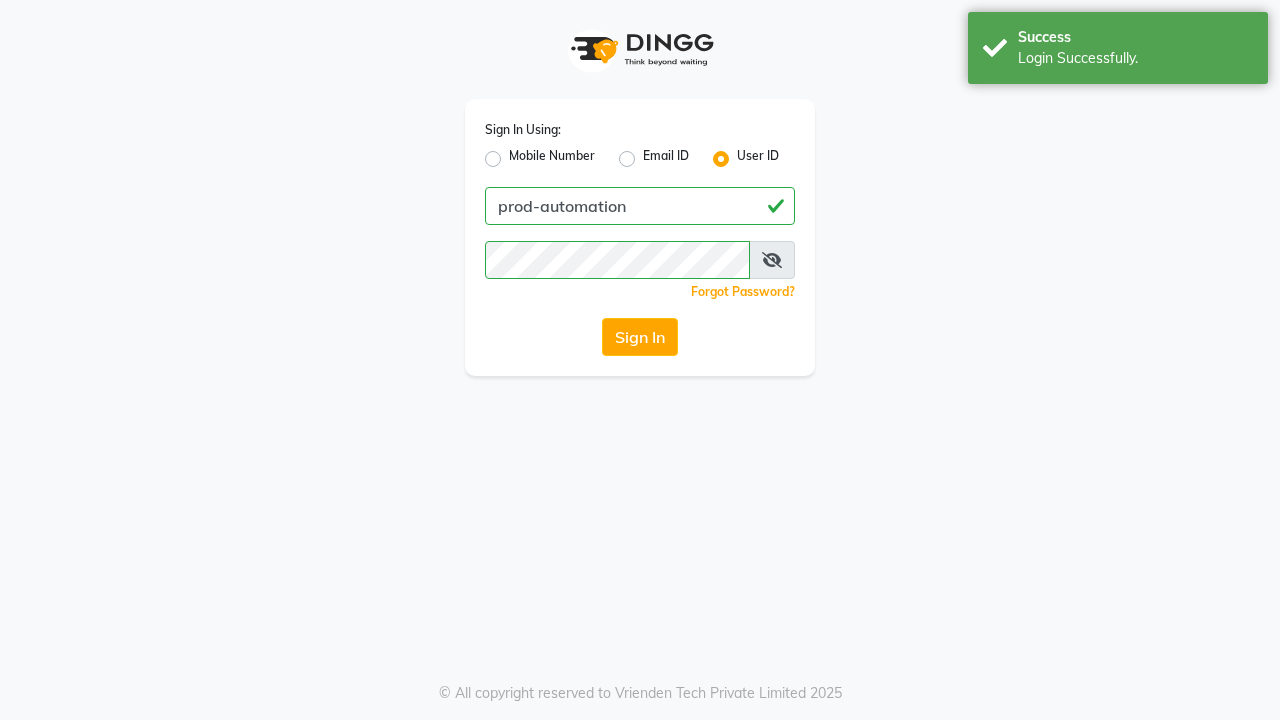 scroll, scrollTop: 0, scrollLeft: 0, axis: both 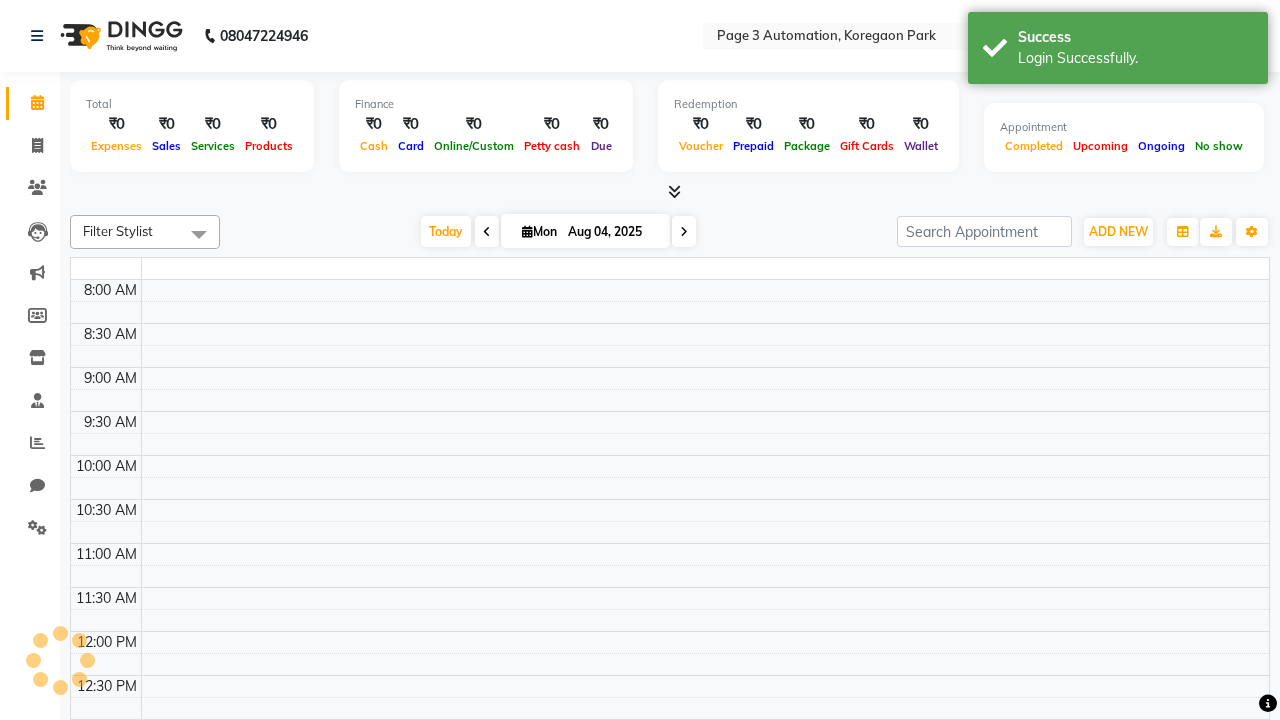 select on "en" 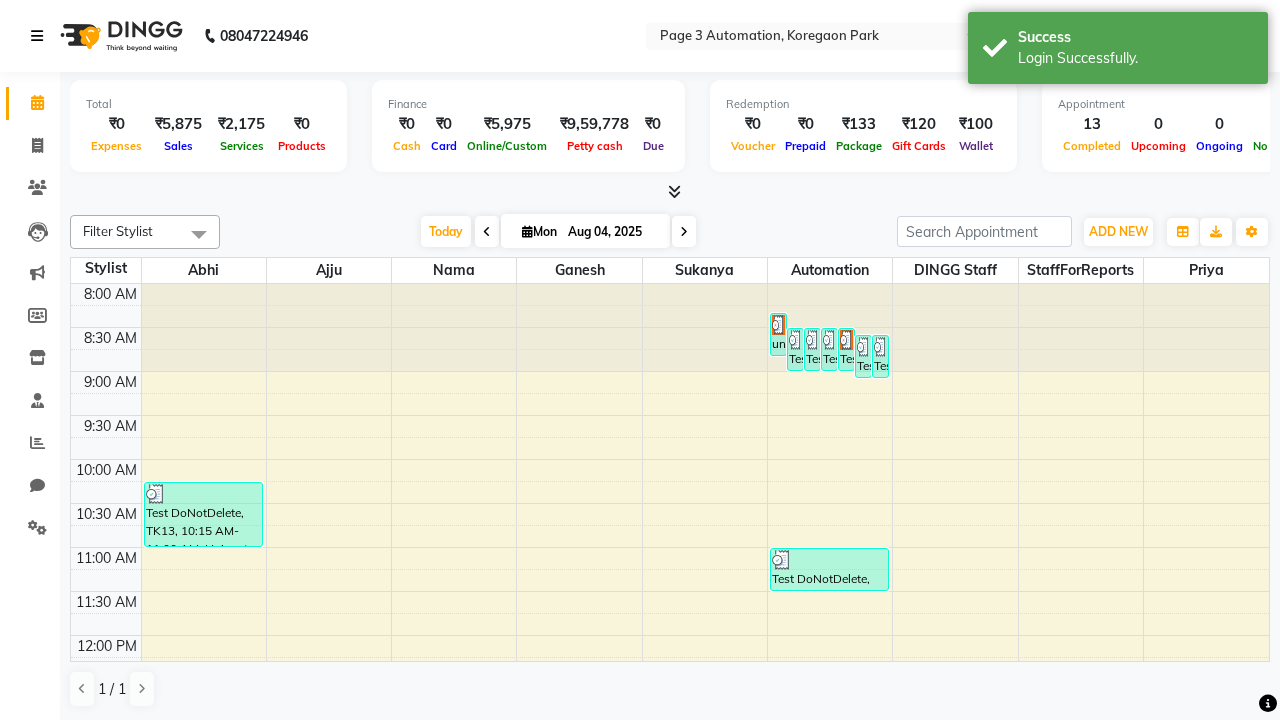 click at bounding box center [37, 36] 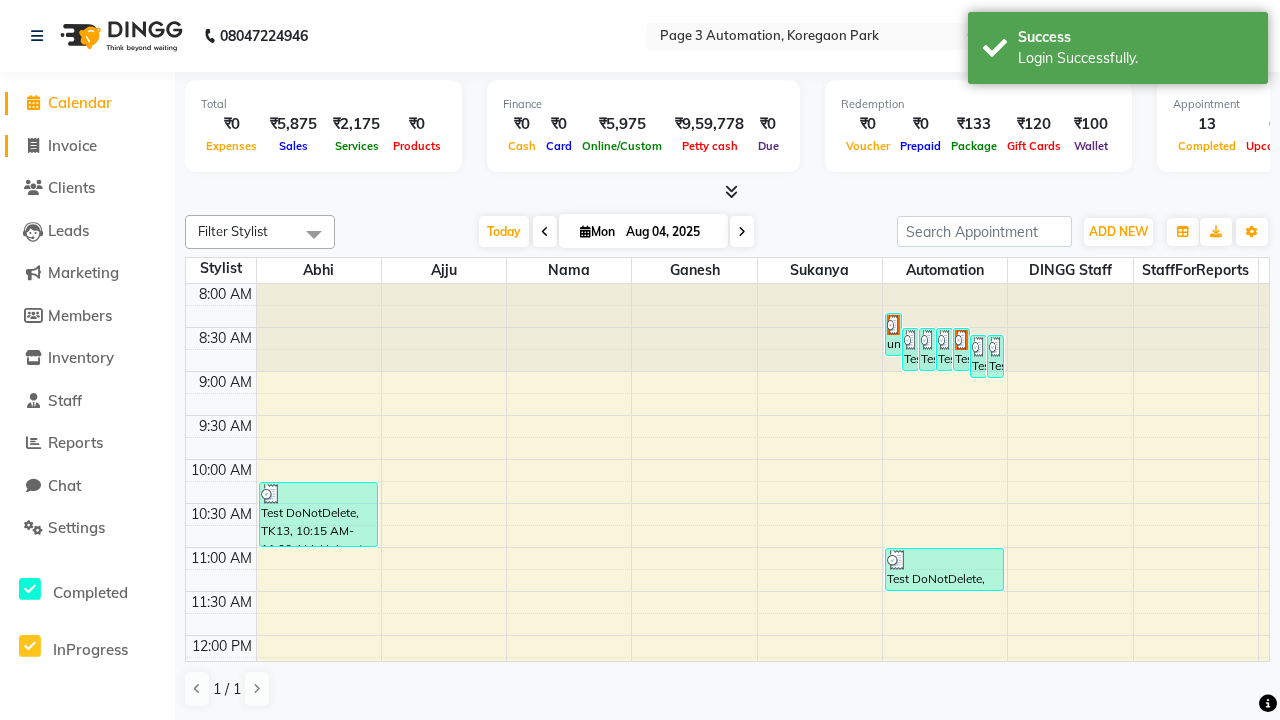click on "Invoice" 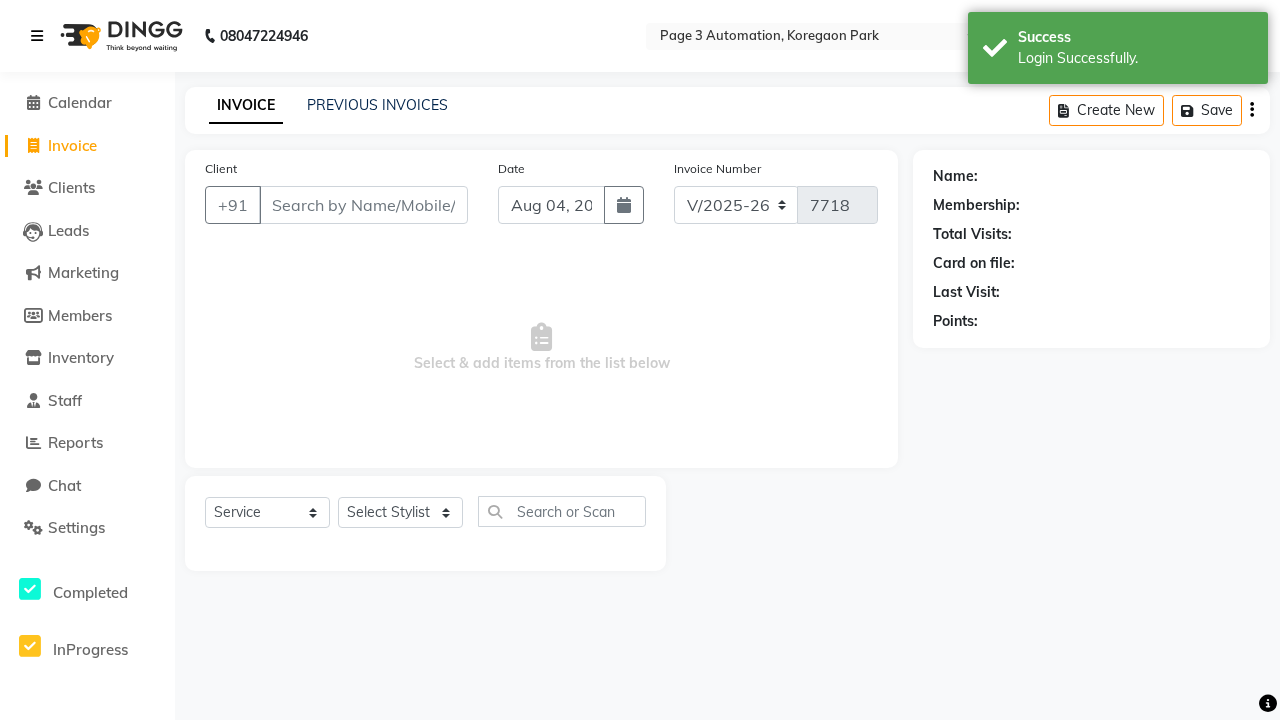 click at bounding box center [37, 36] 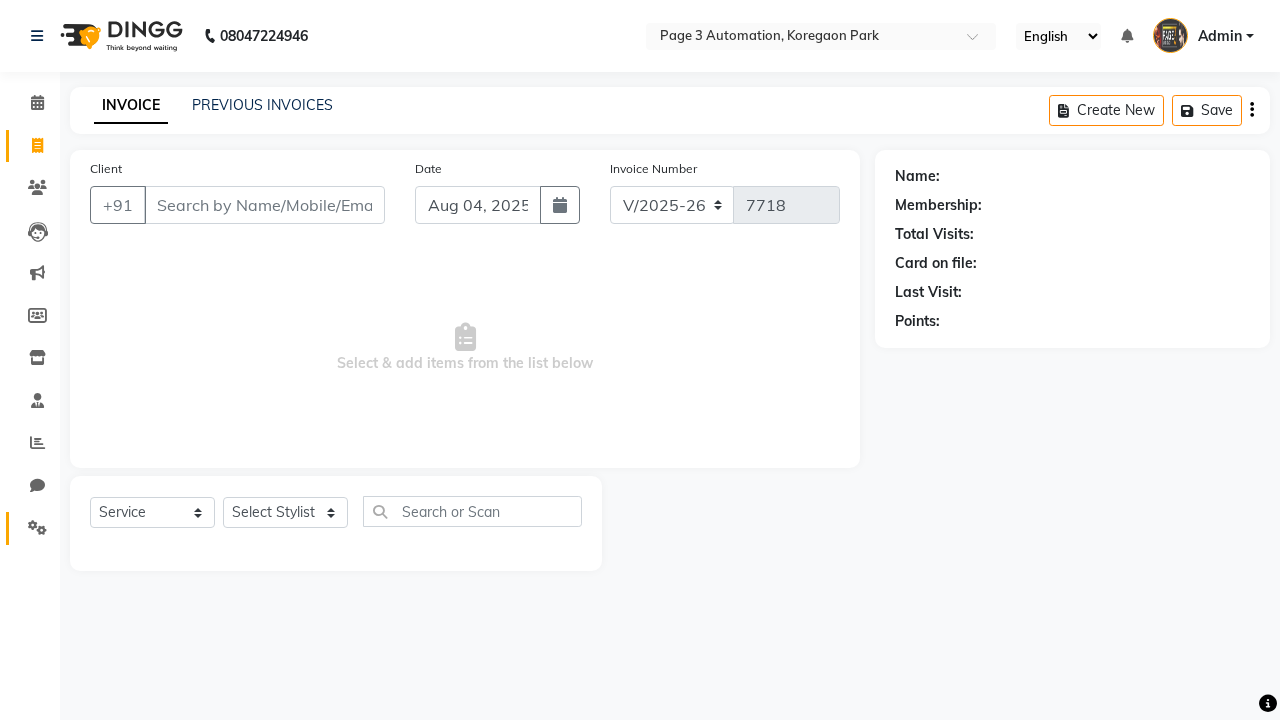 click 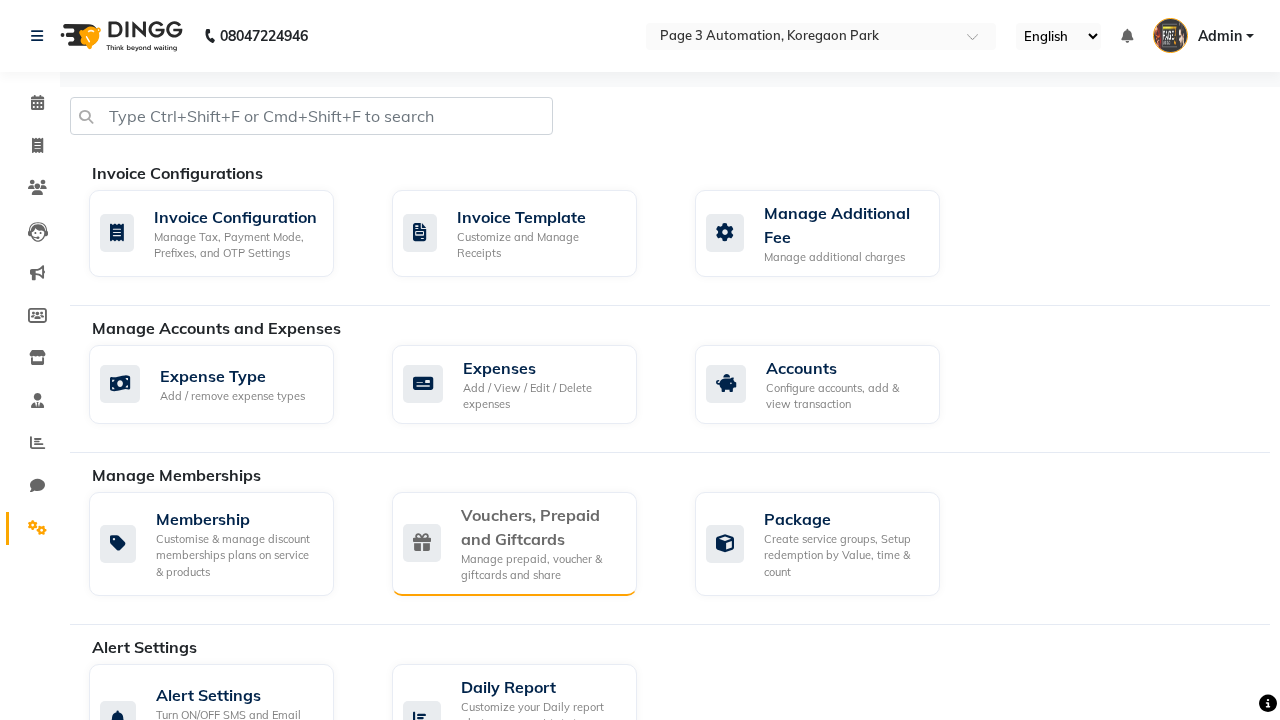 click on "Vouchers, Prepaid and Giftcards" 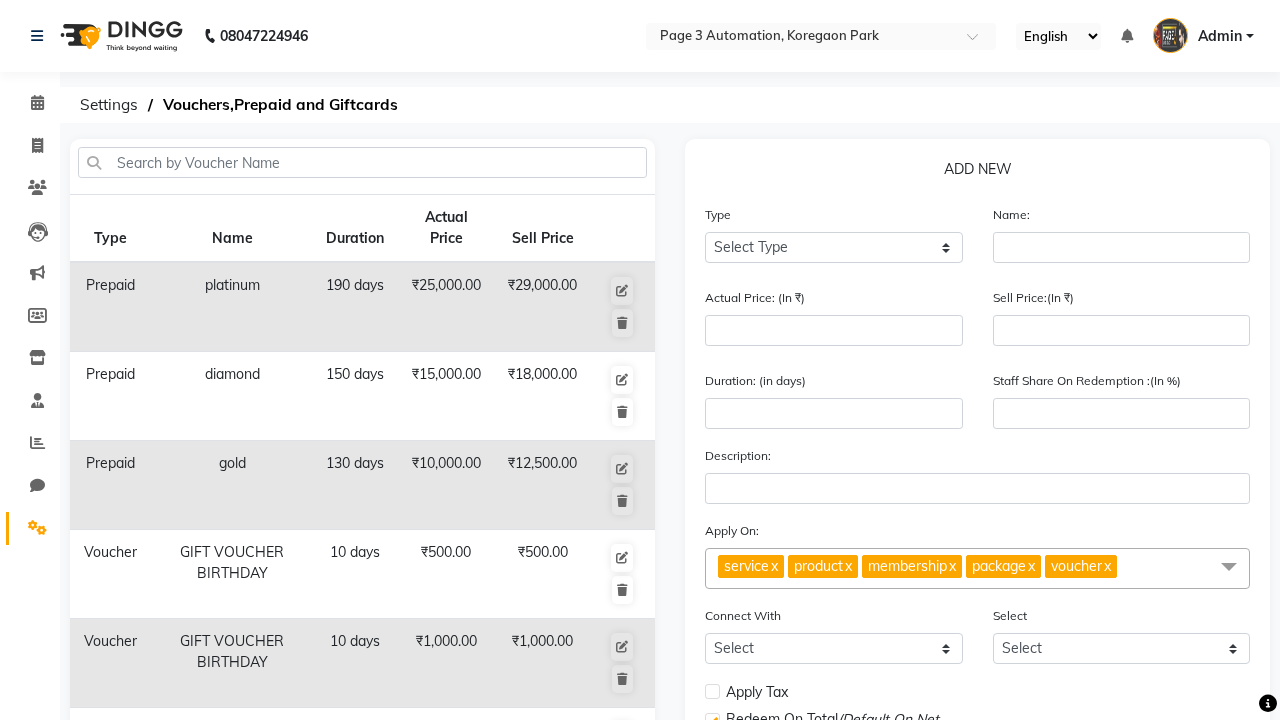 select on "V" 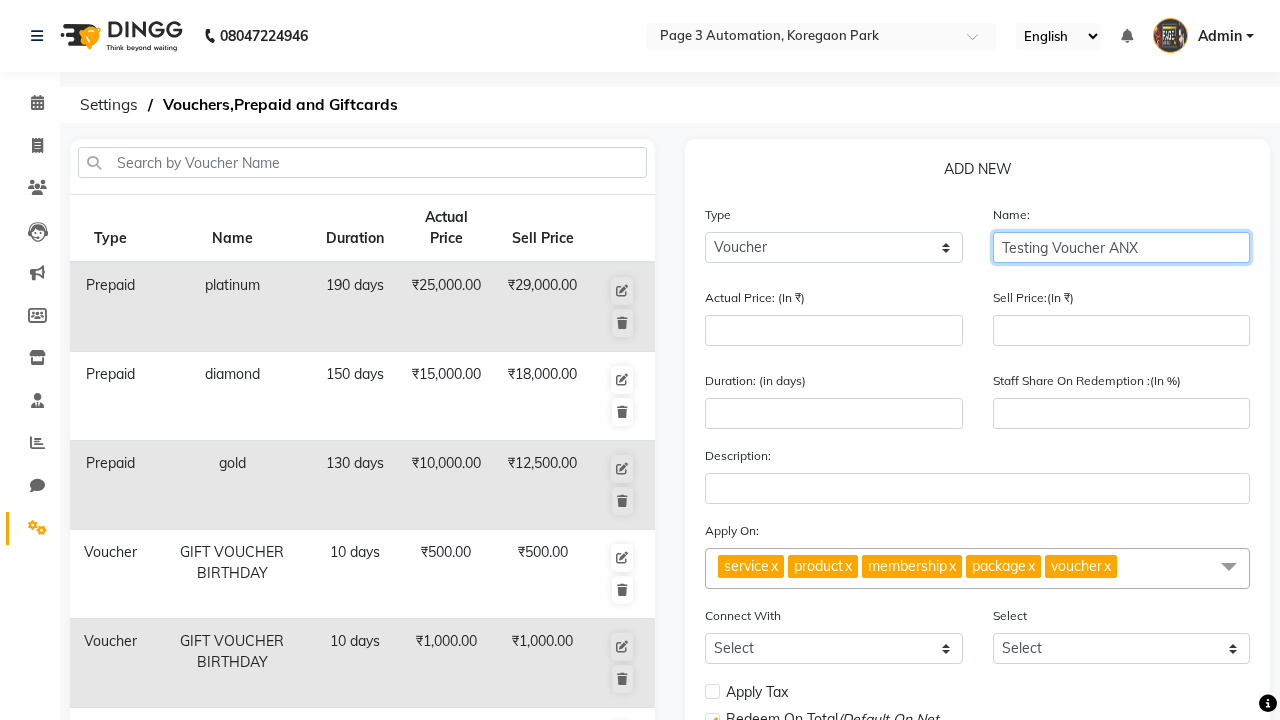 type on "Testing Voucher ANX" 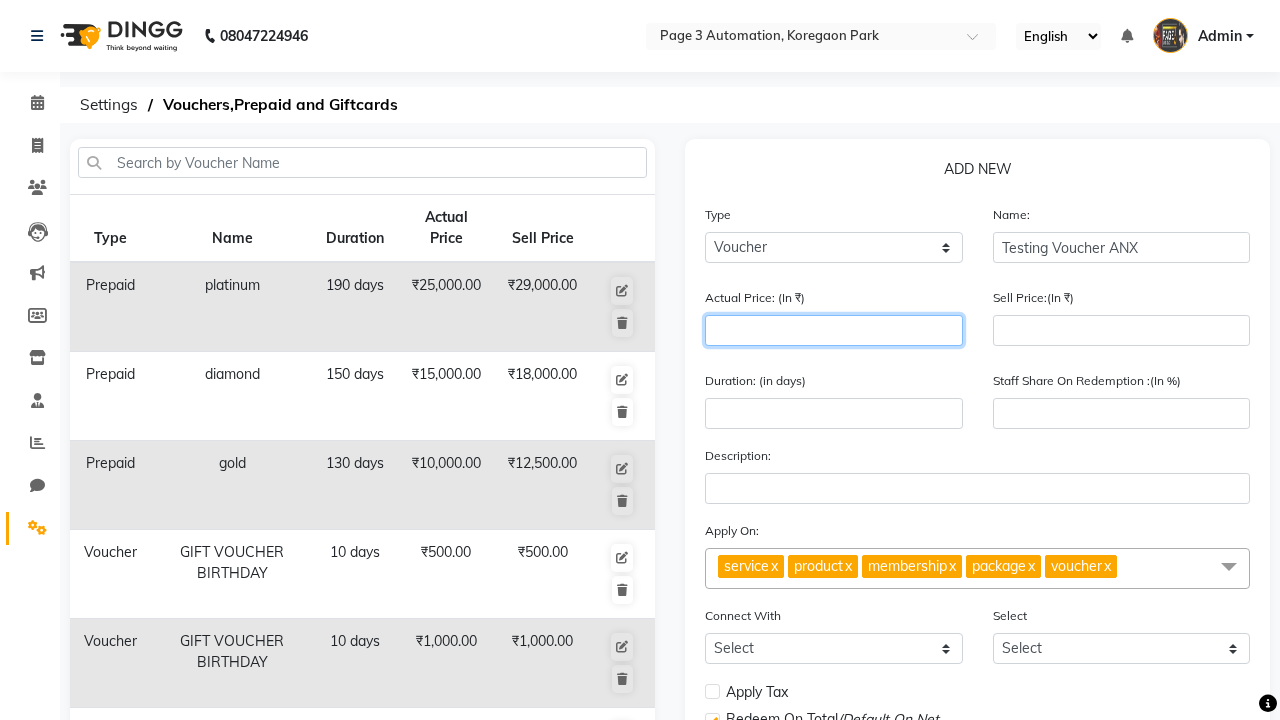 type on "1500" 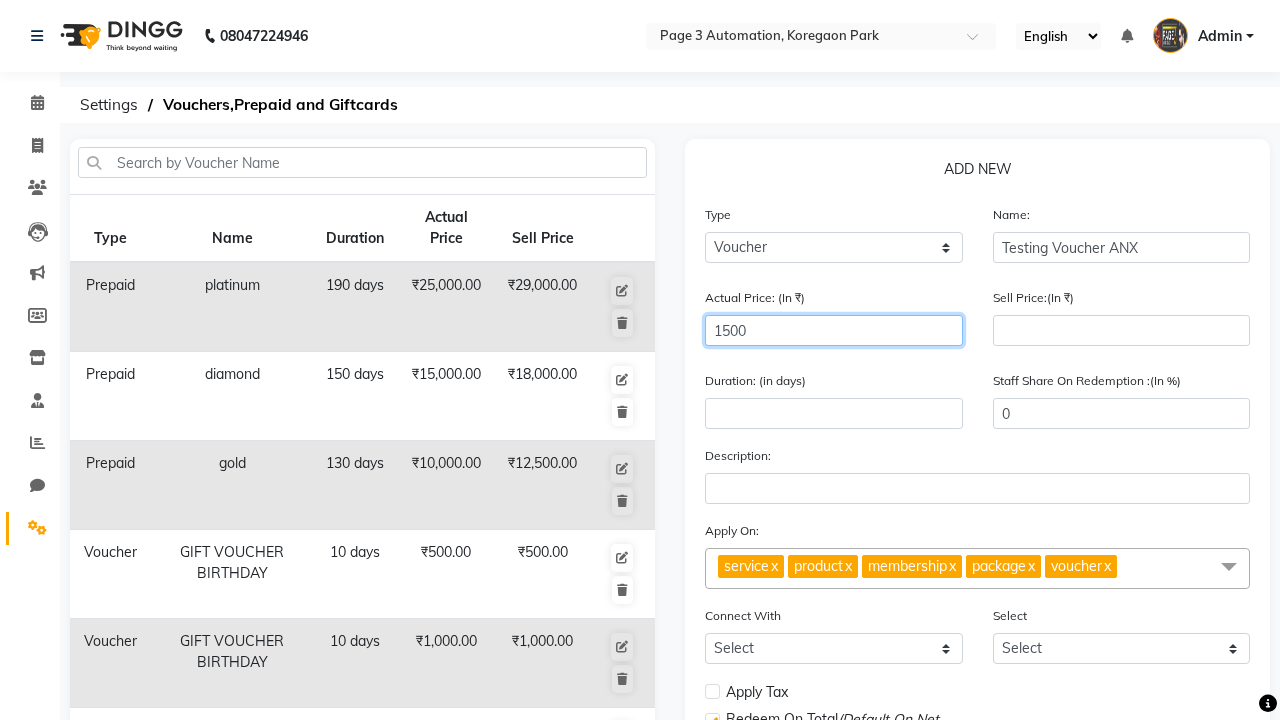 type on "1500" 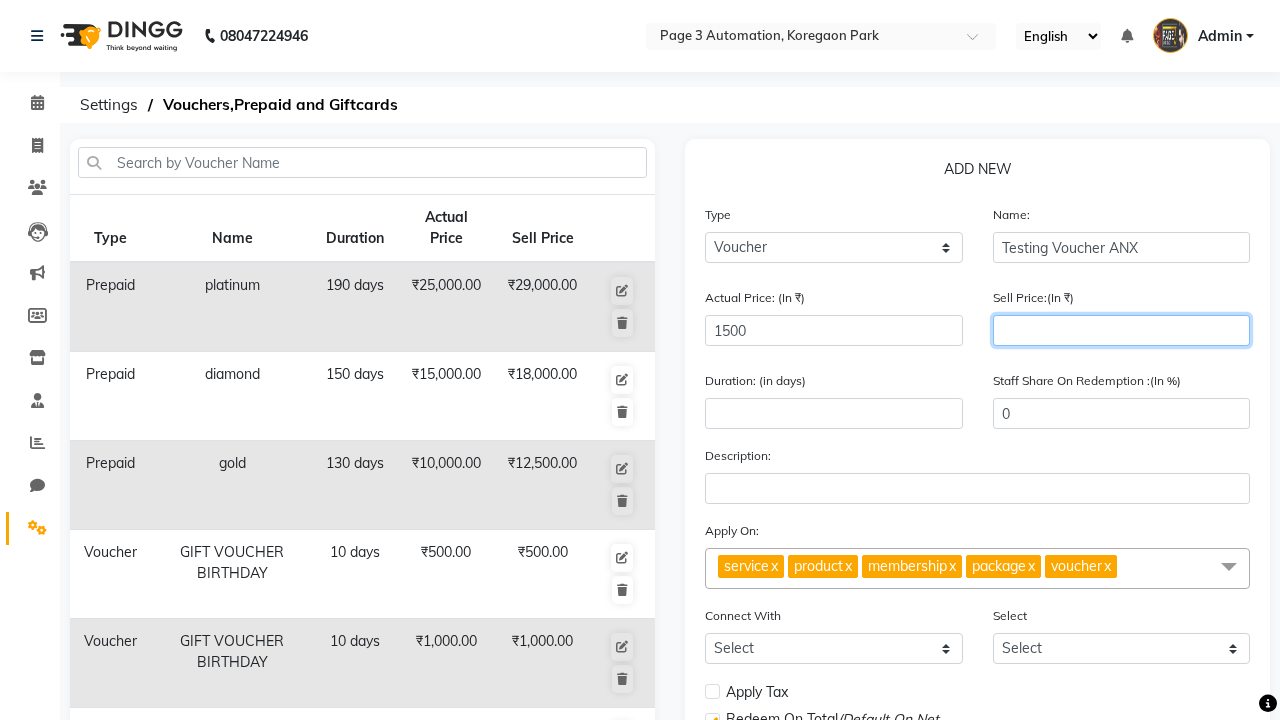 type on "1200" 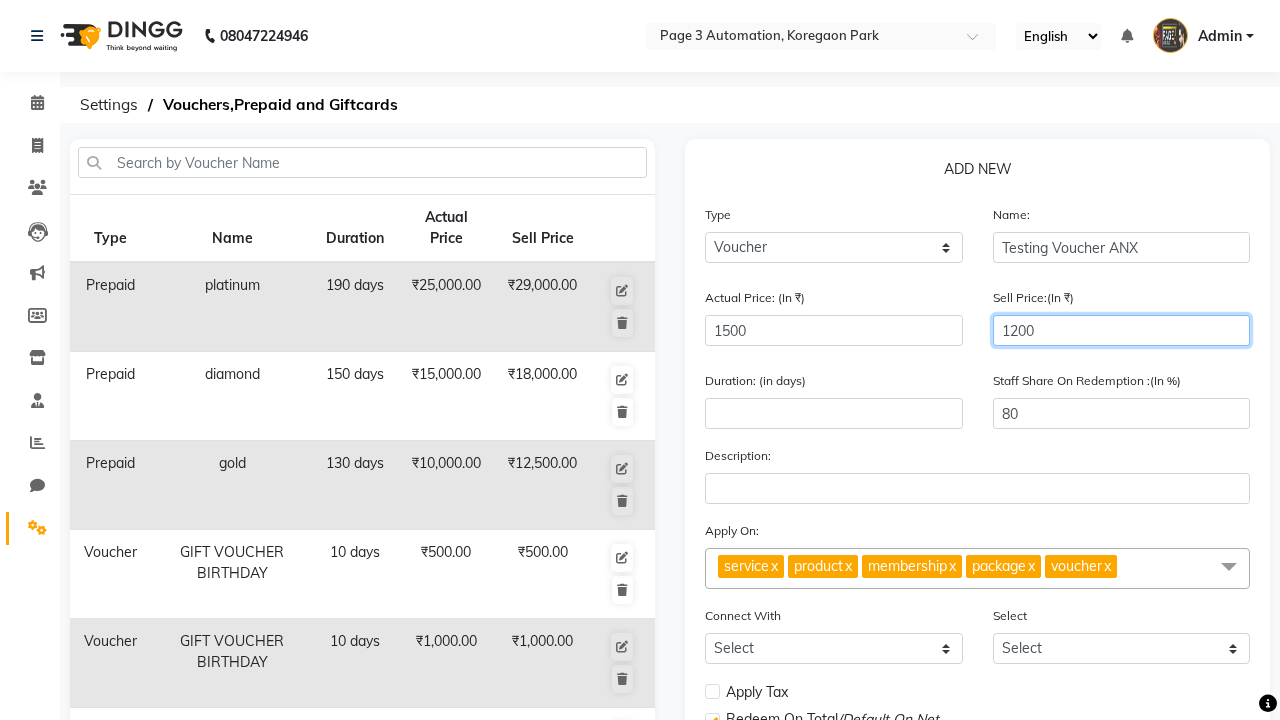 type on "1200" 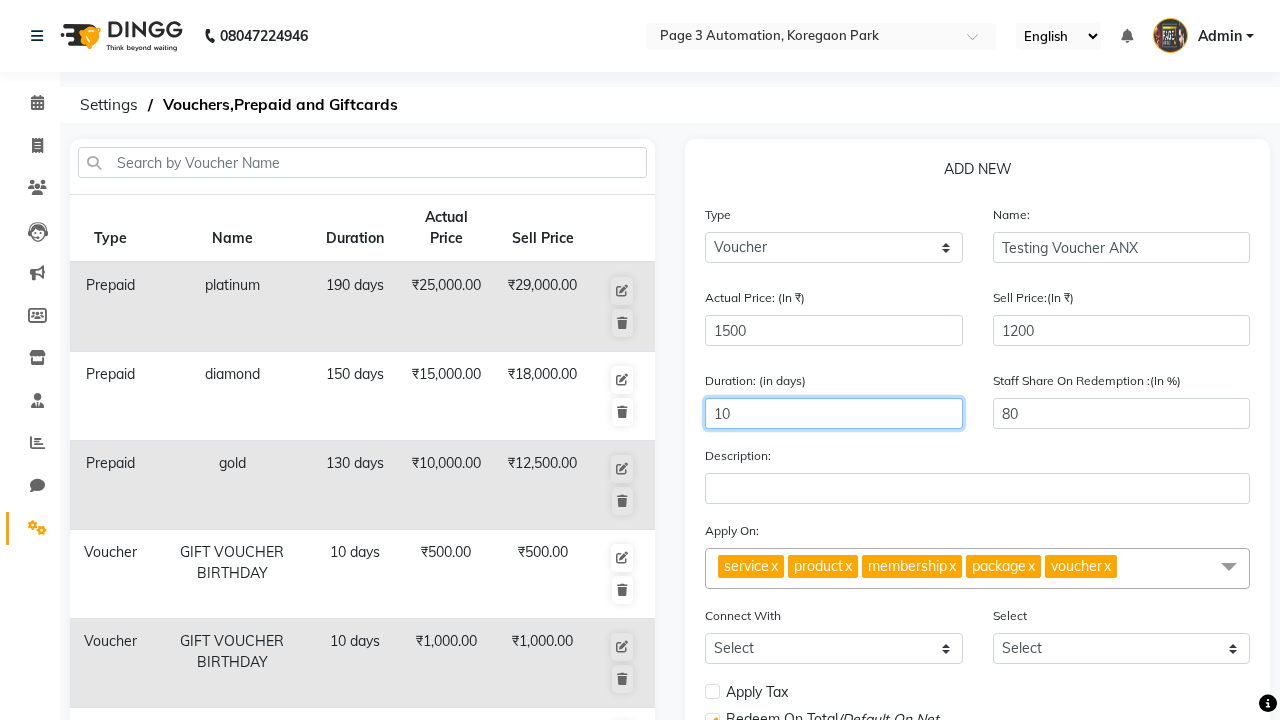 type on "10" 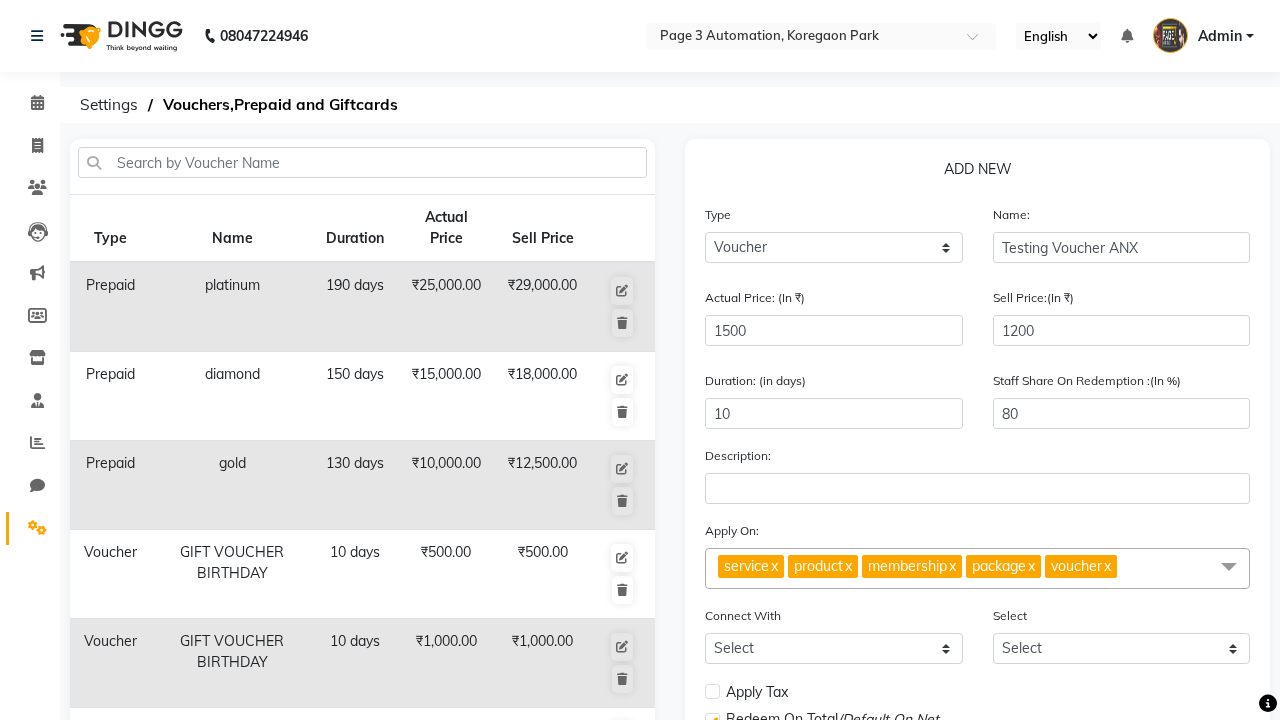 click on "Save" 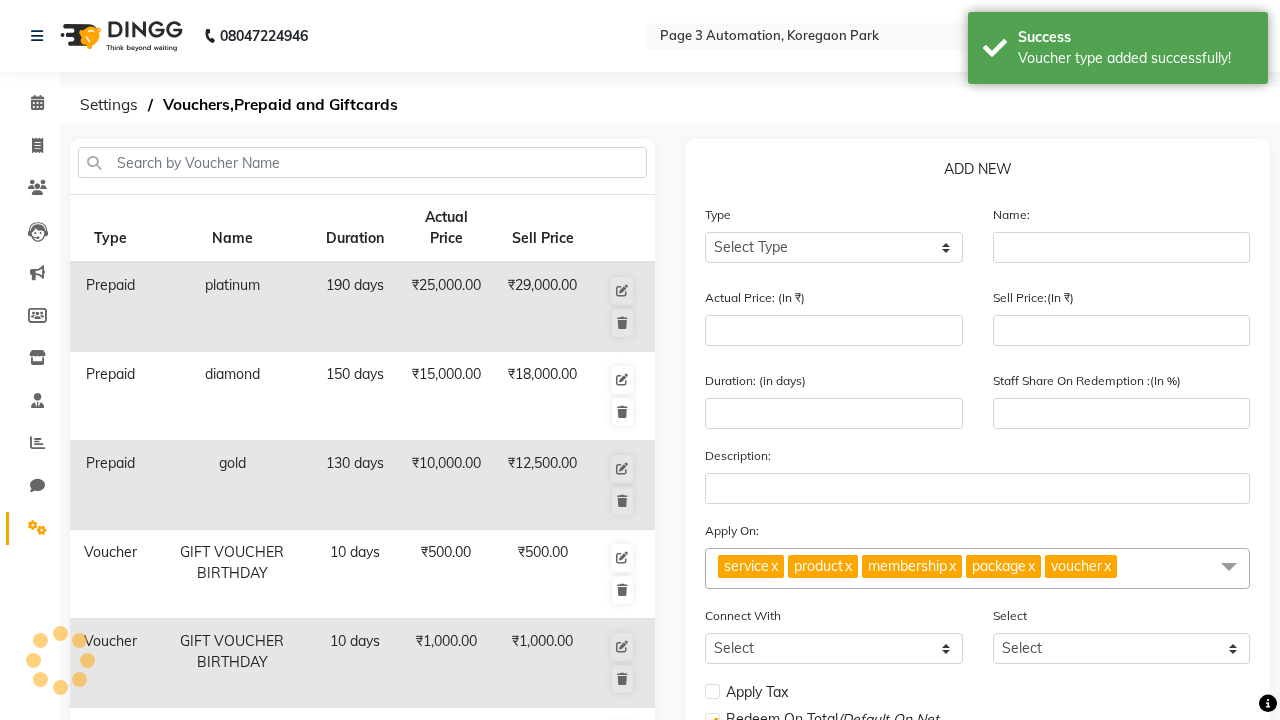 scroll, scrollTop: 497, scrollLeft: 0, axis: vertical 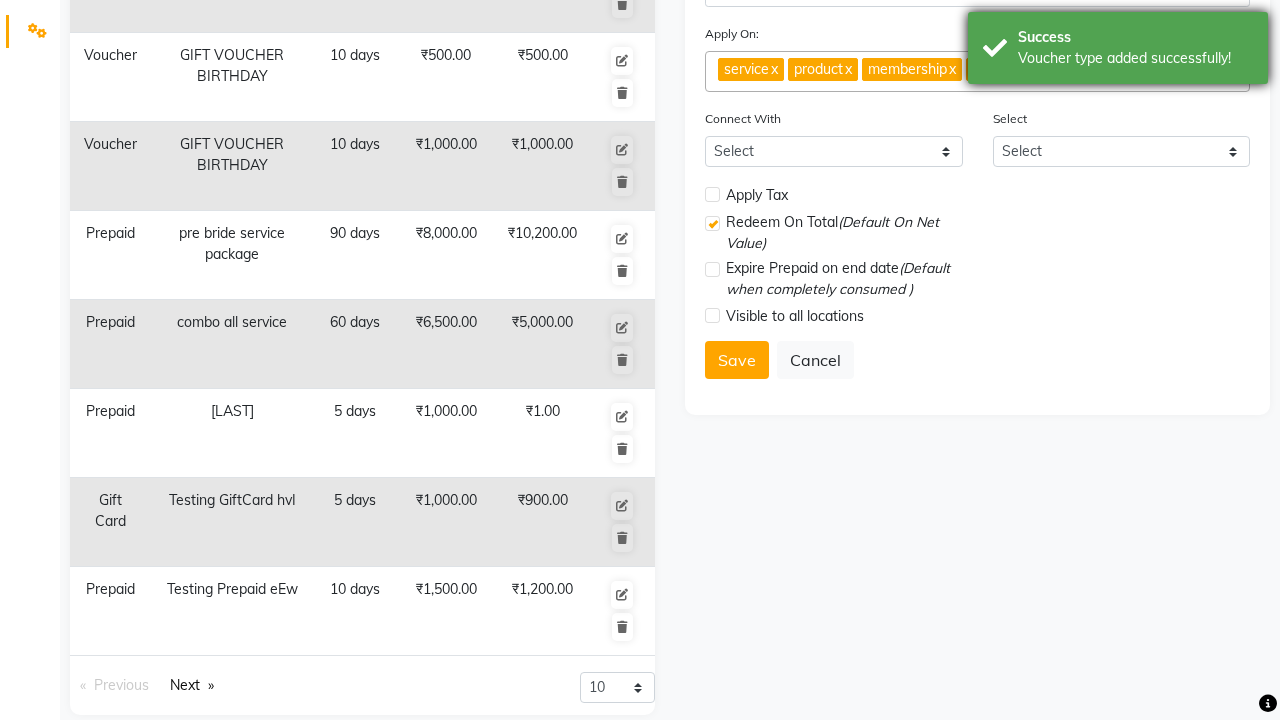 click on "Voucher type added successfully!" at bounding box center (1135, 58) 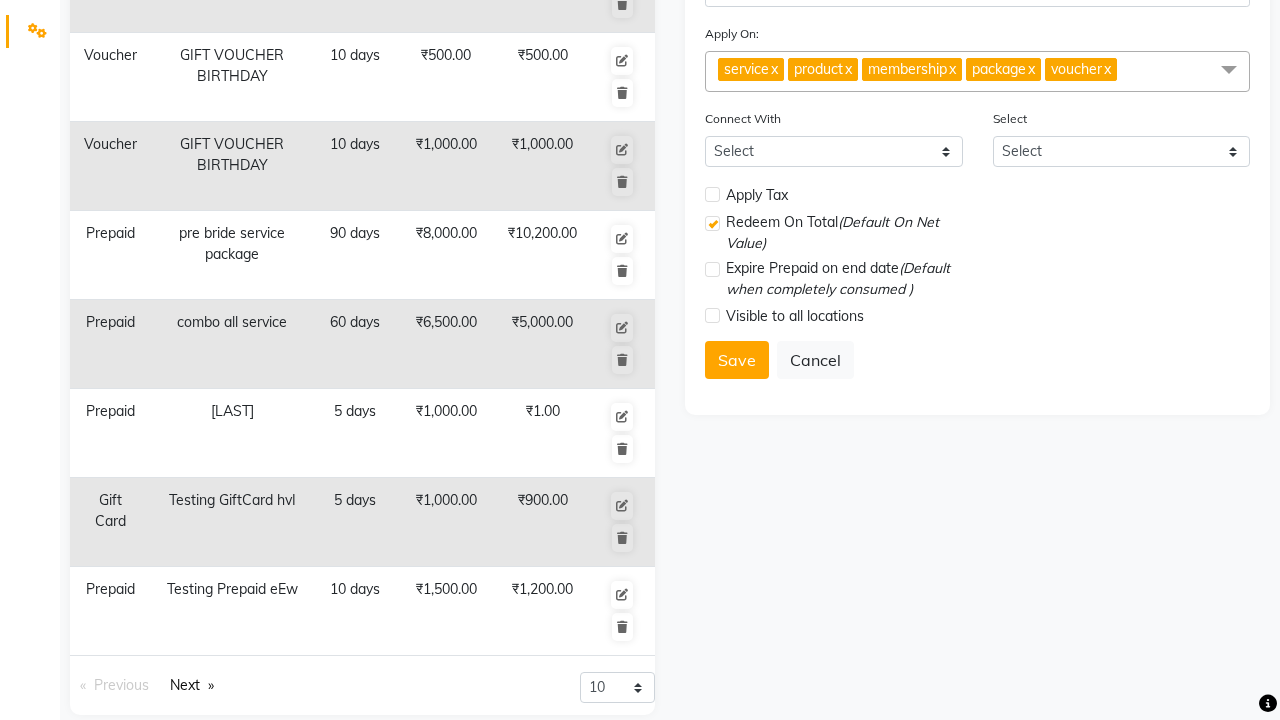 click at bounding box center [37, -461] 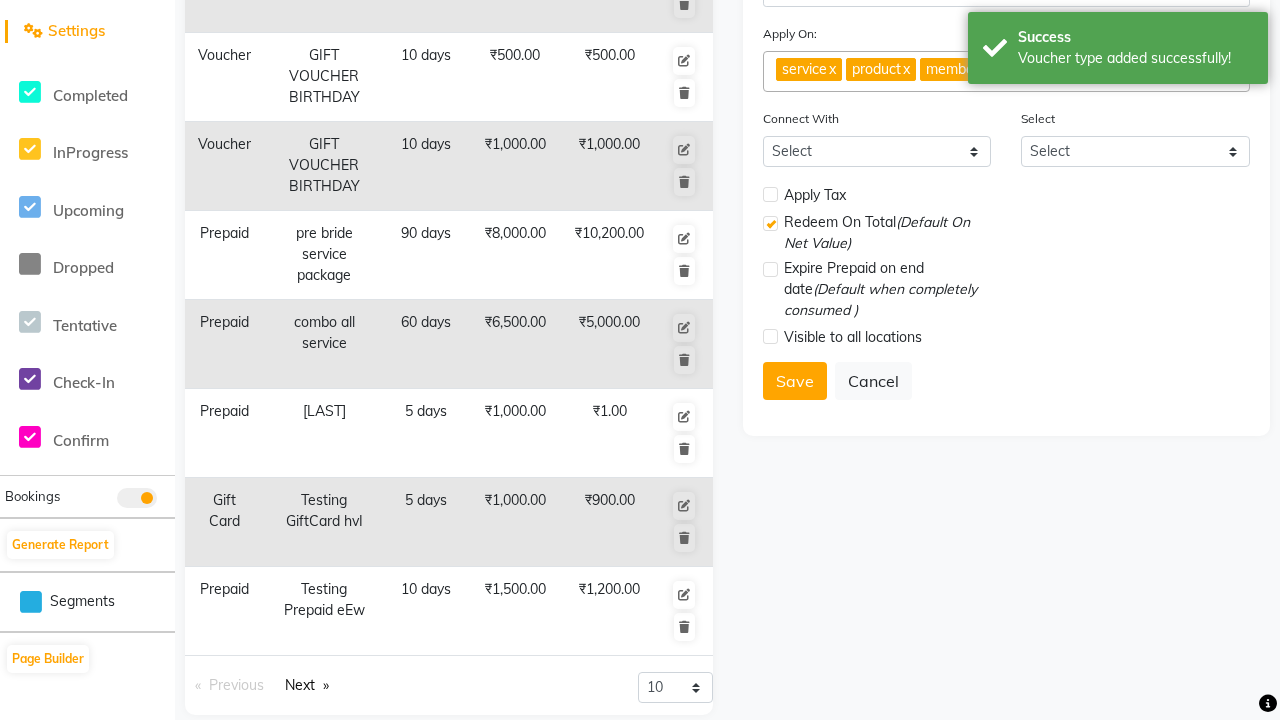 scroll, scrollTop: 0, scrollLeft: 0, axis: both 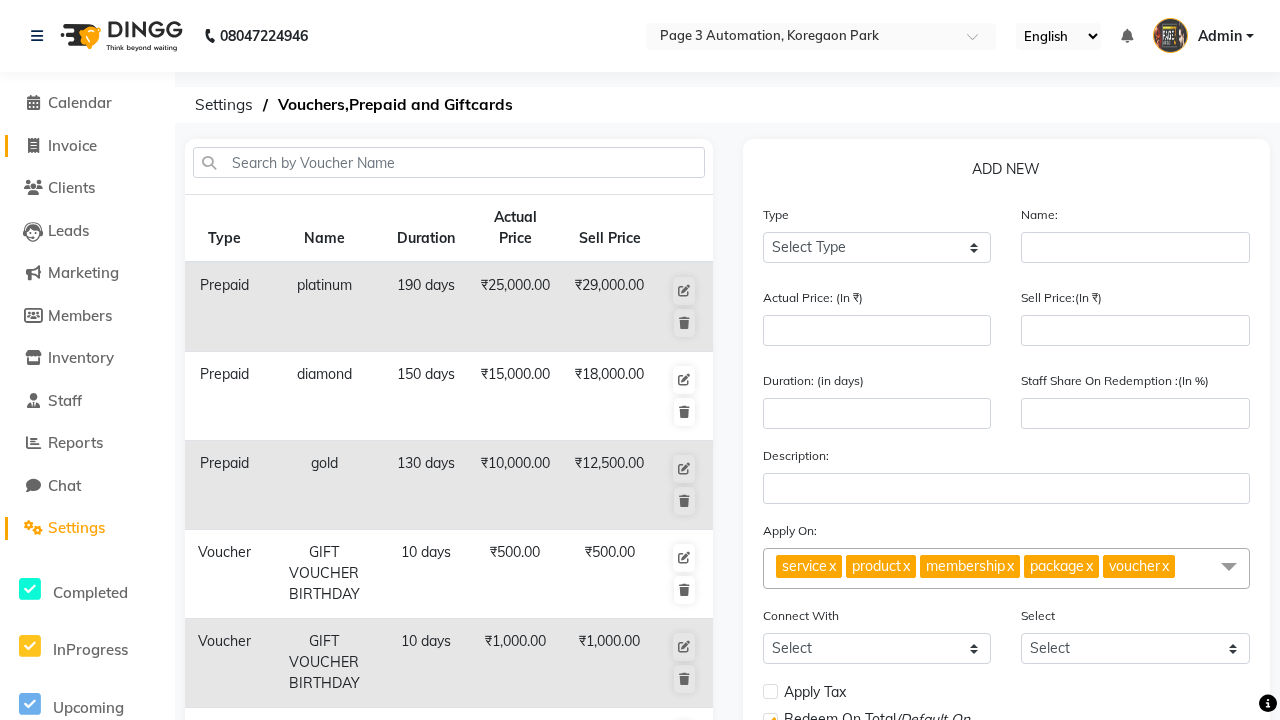 click on "Invoice" 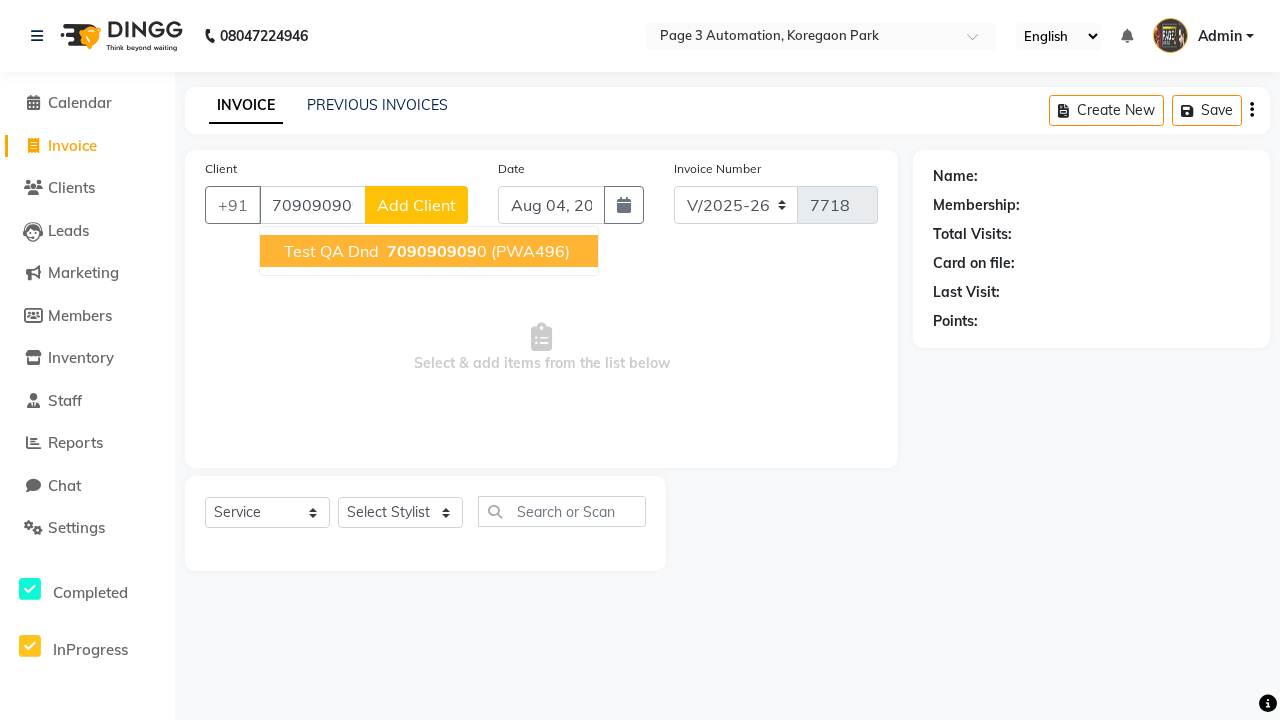 click on "709090909" at bounding box center [432, 251] 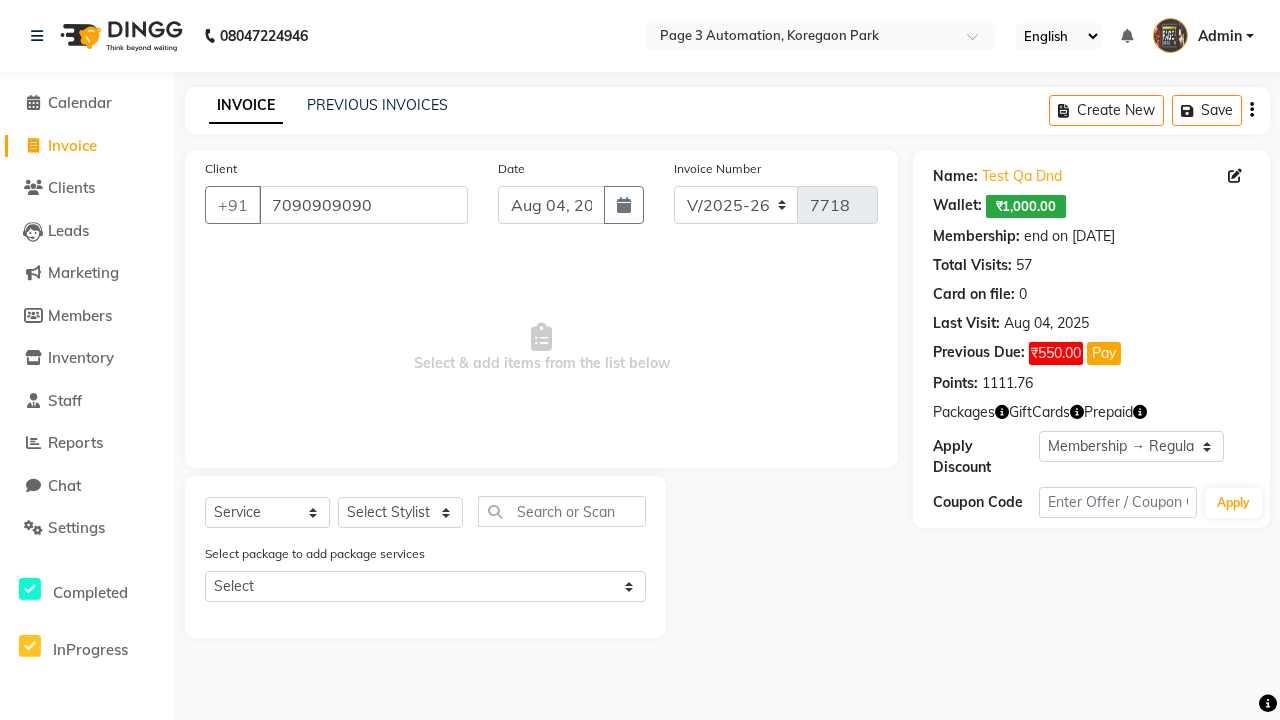 select on "0:" 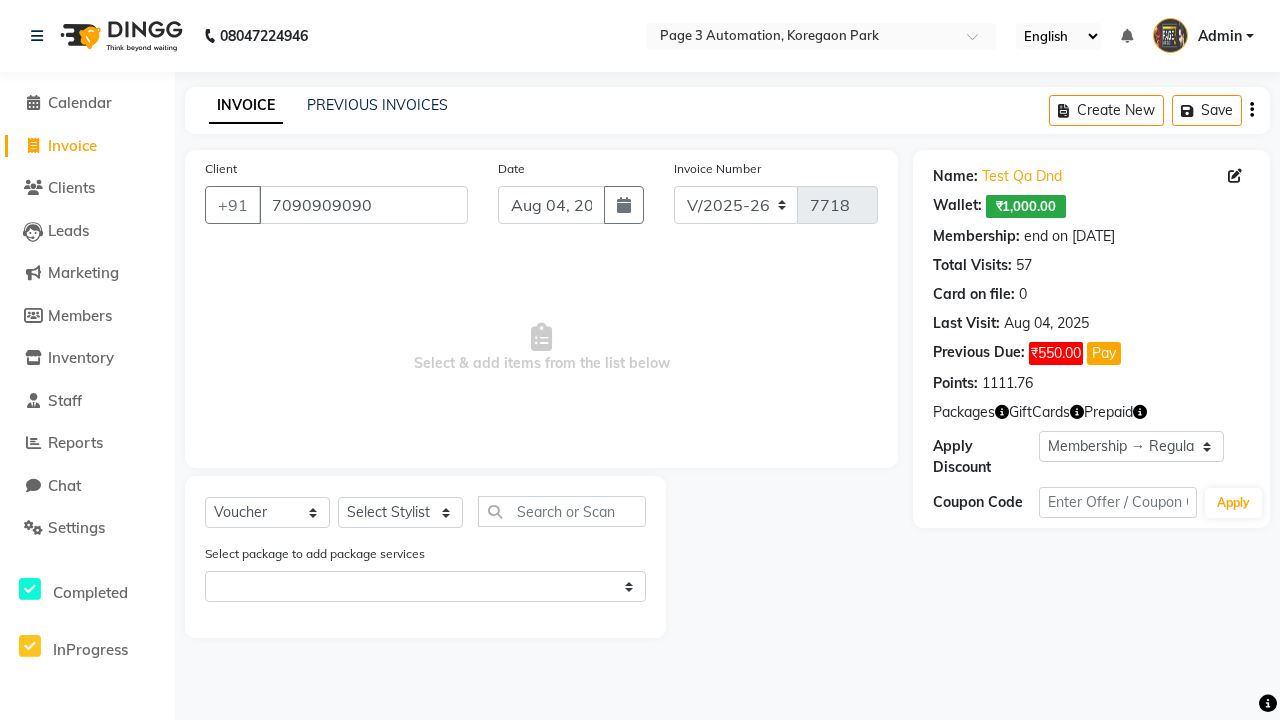 select on "71572" 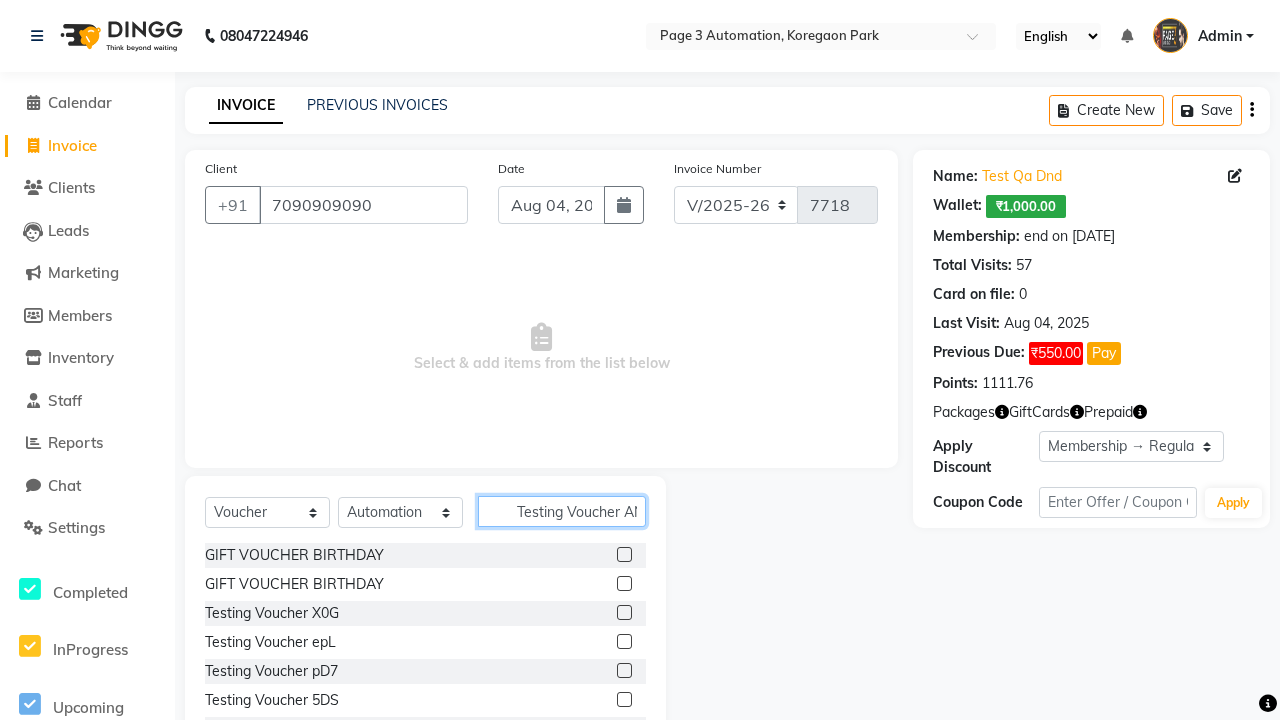 type on "Testing Voucher ANX" 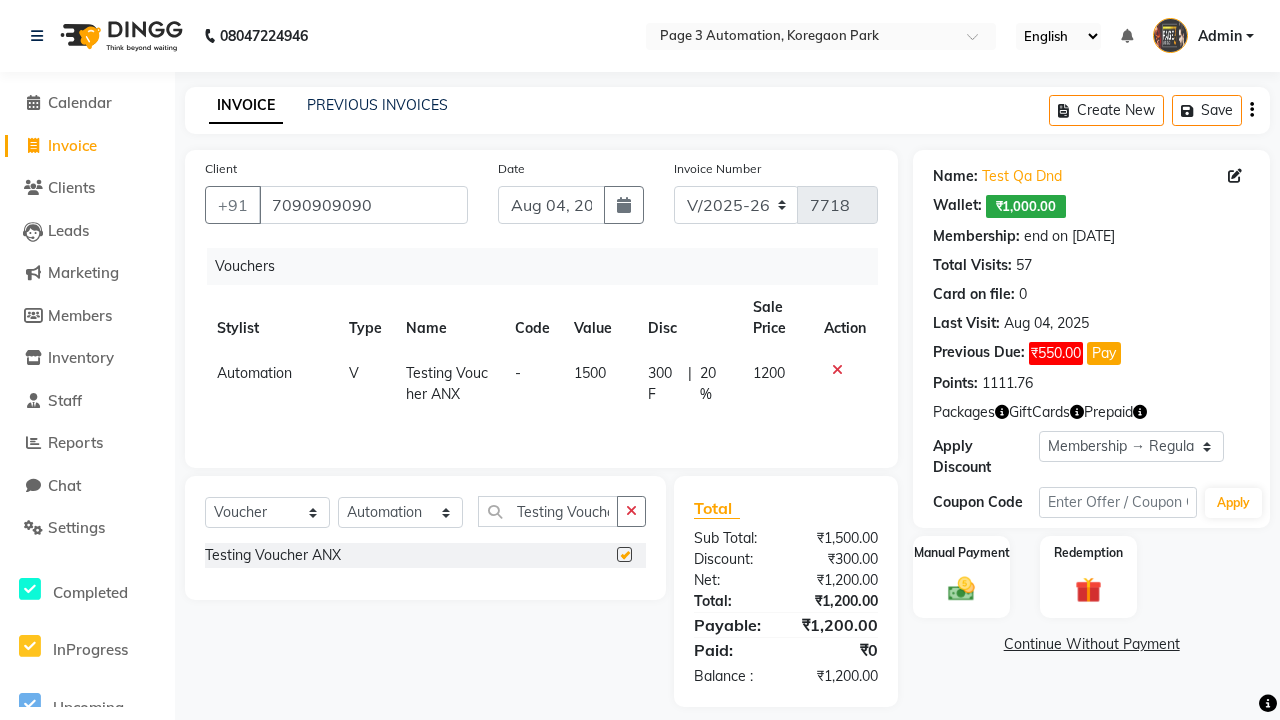 scroll, scrollTop: 0, scrollLeft: 0, axis: both 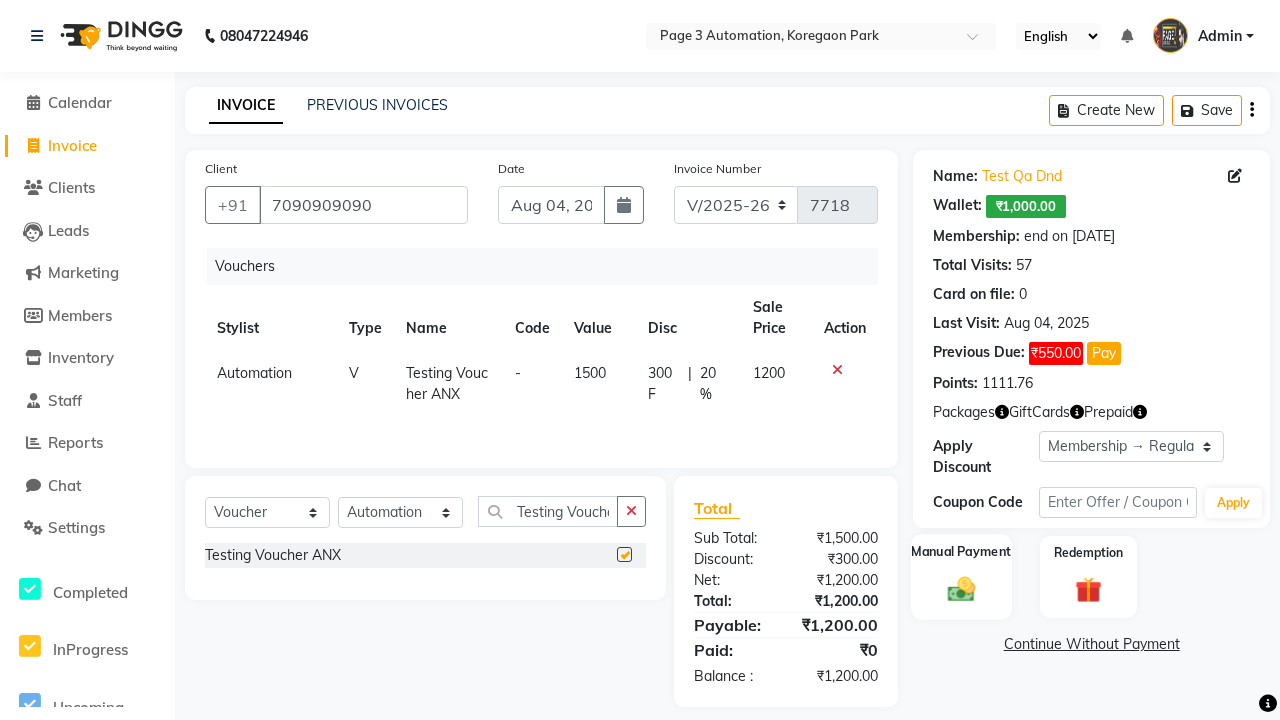 click 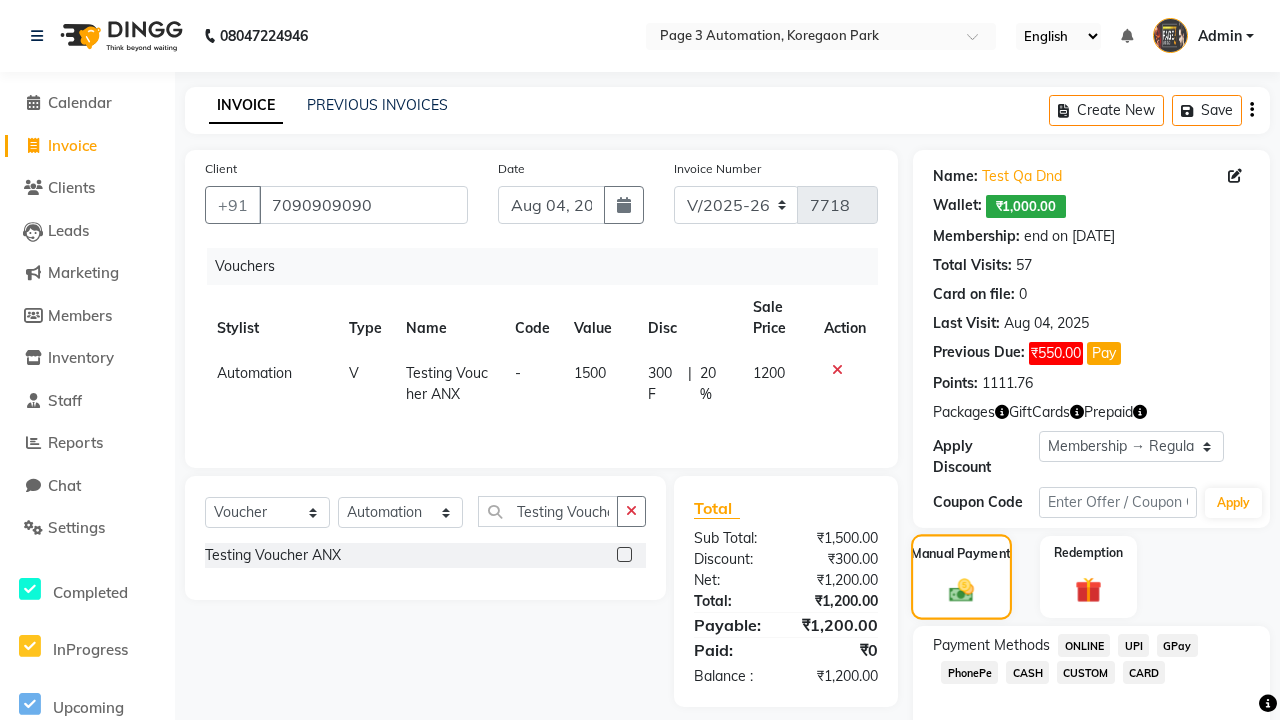checkbox on "false" 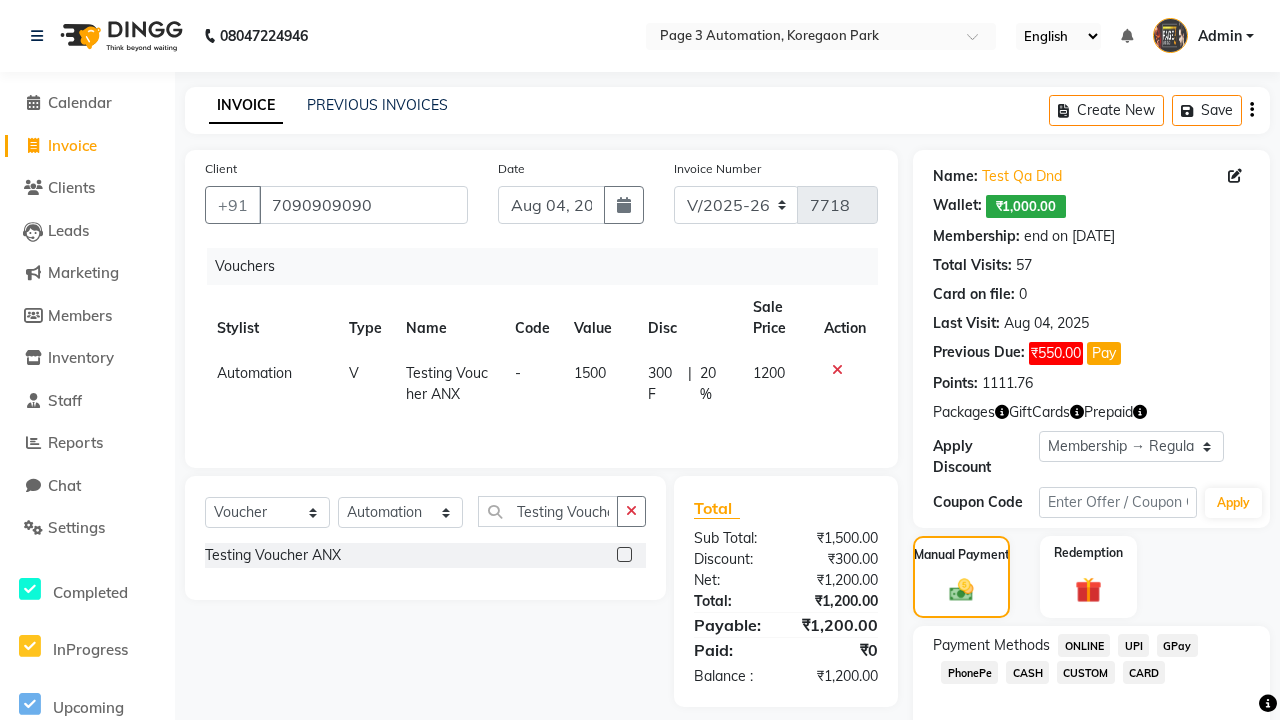 click on "ONLINE" 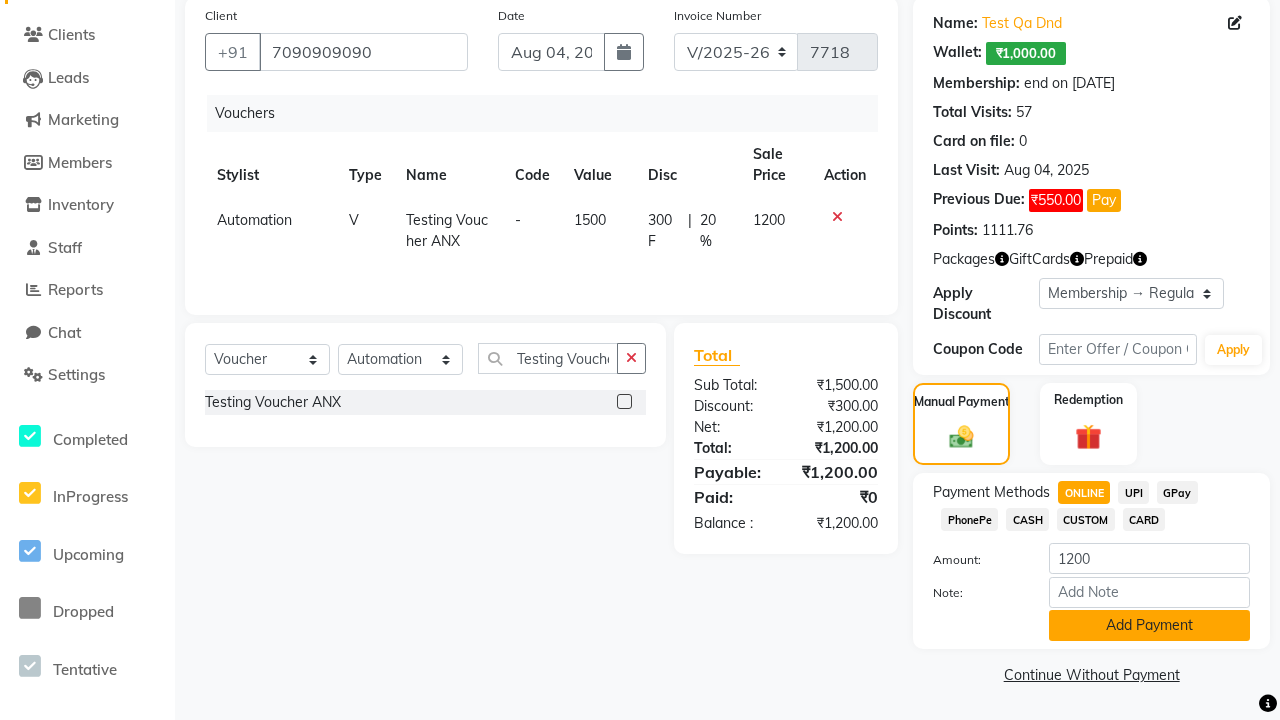 click on "Add Payment" 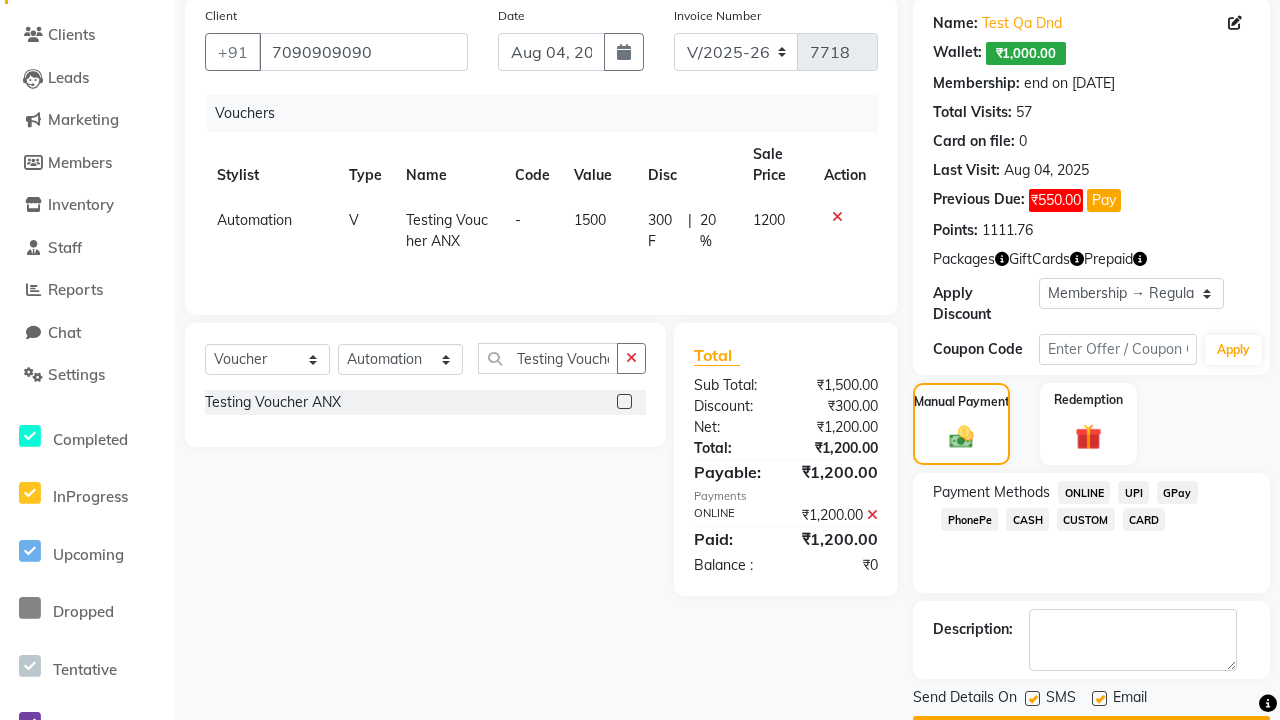 click 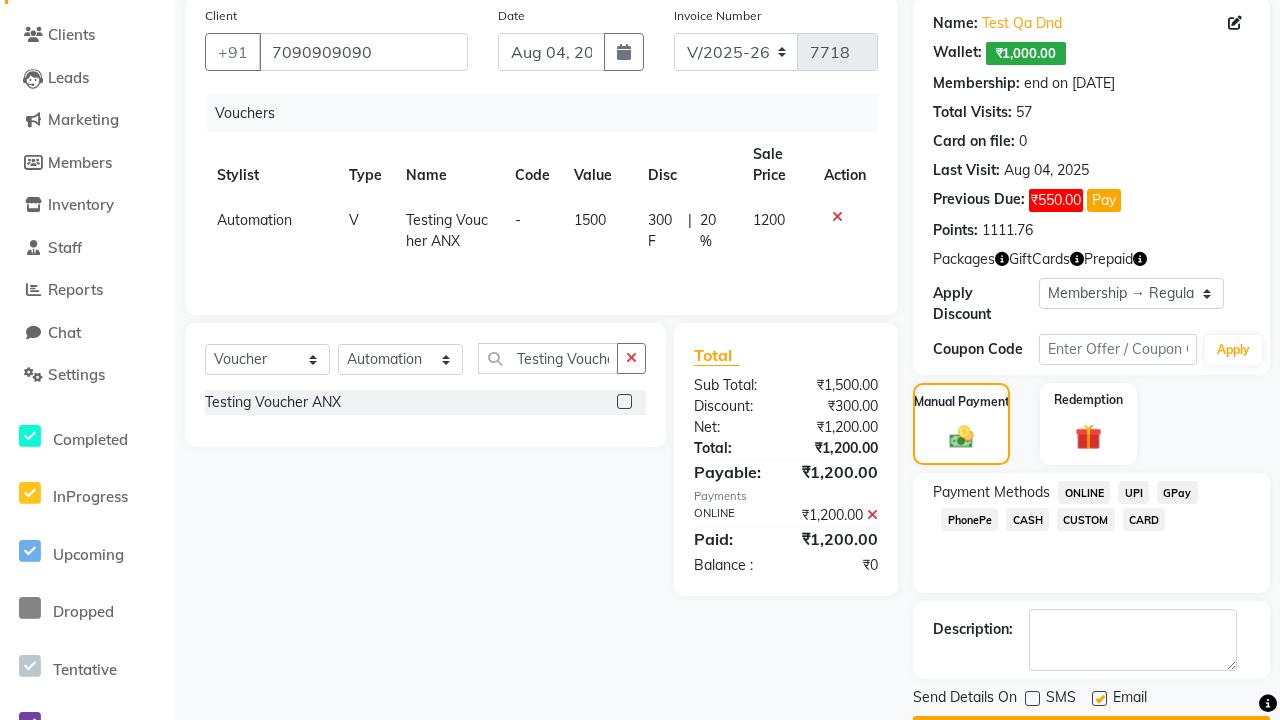click 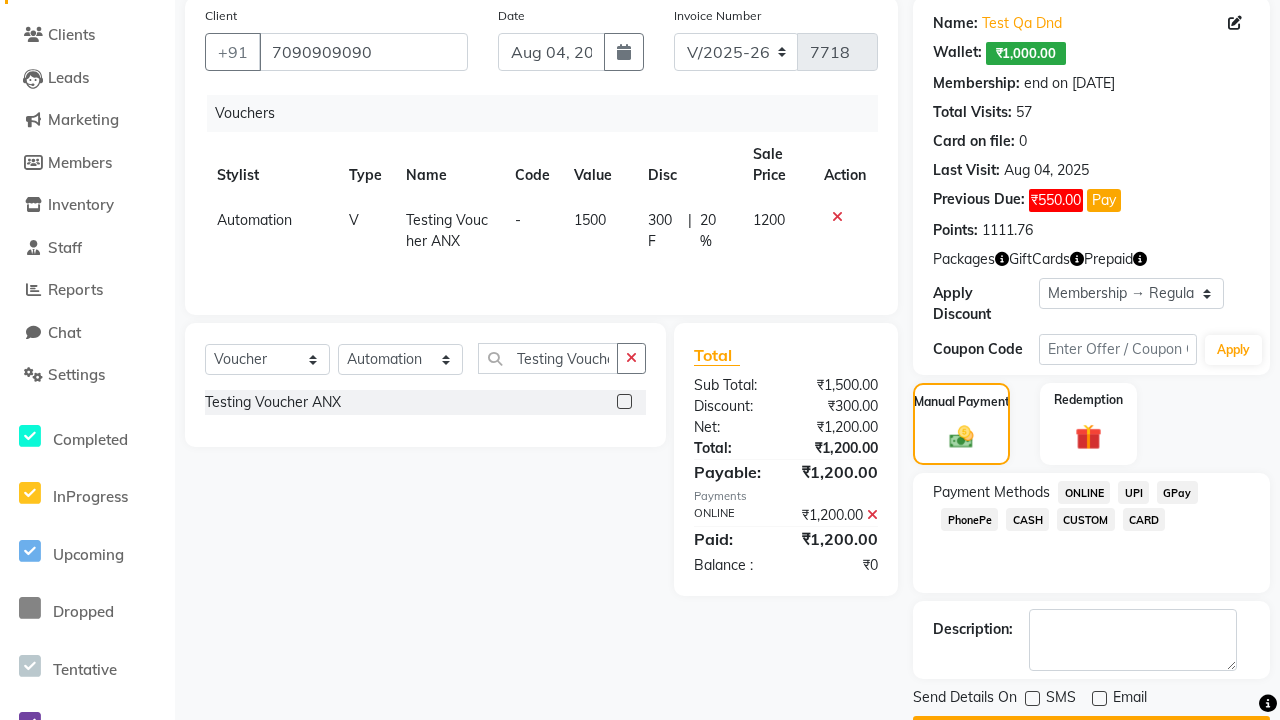 click on "Checkout" 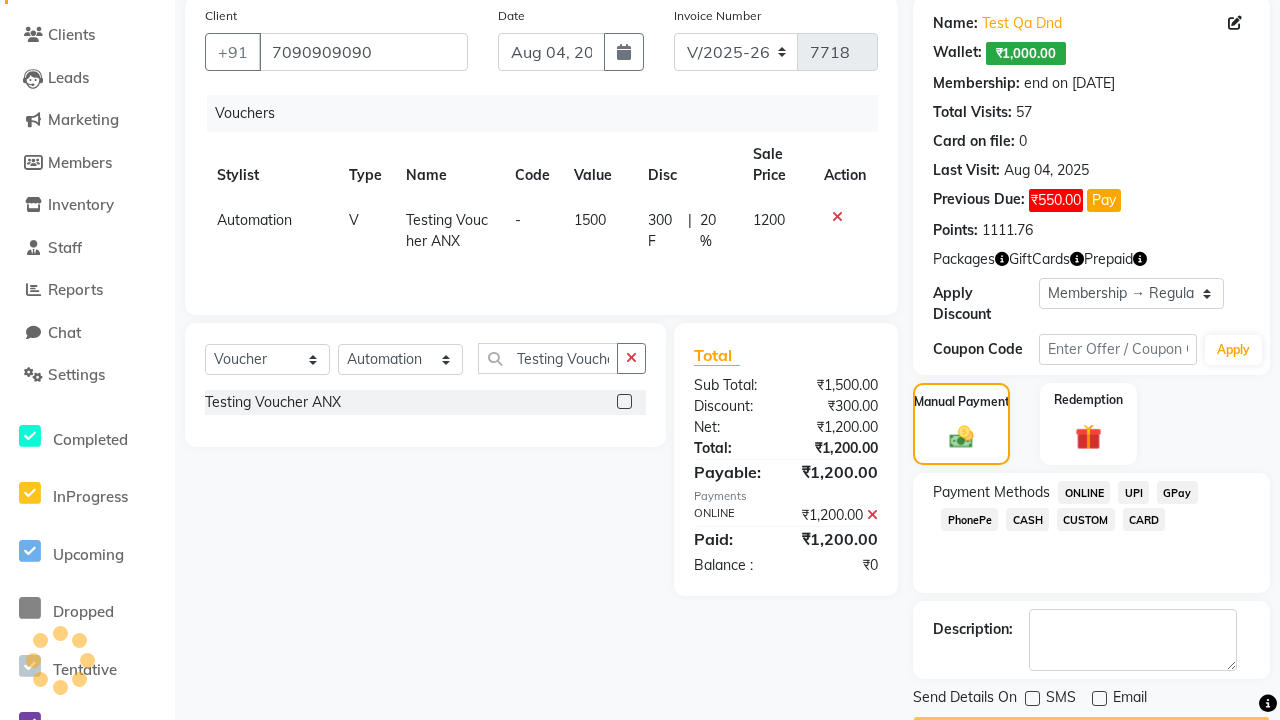 scroll, scrollTop: 180, scrollLeft: 0, axis: vertical 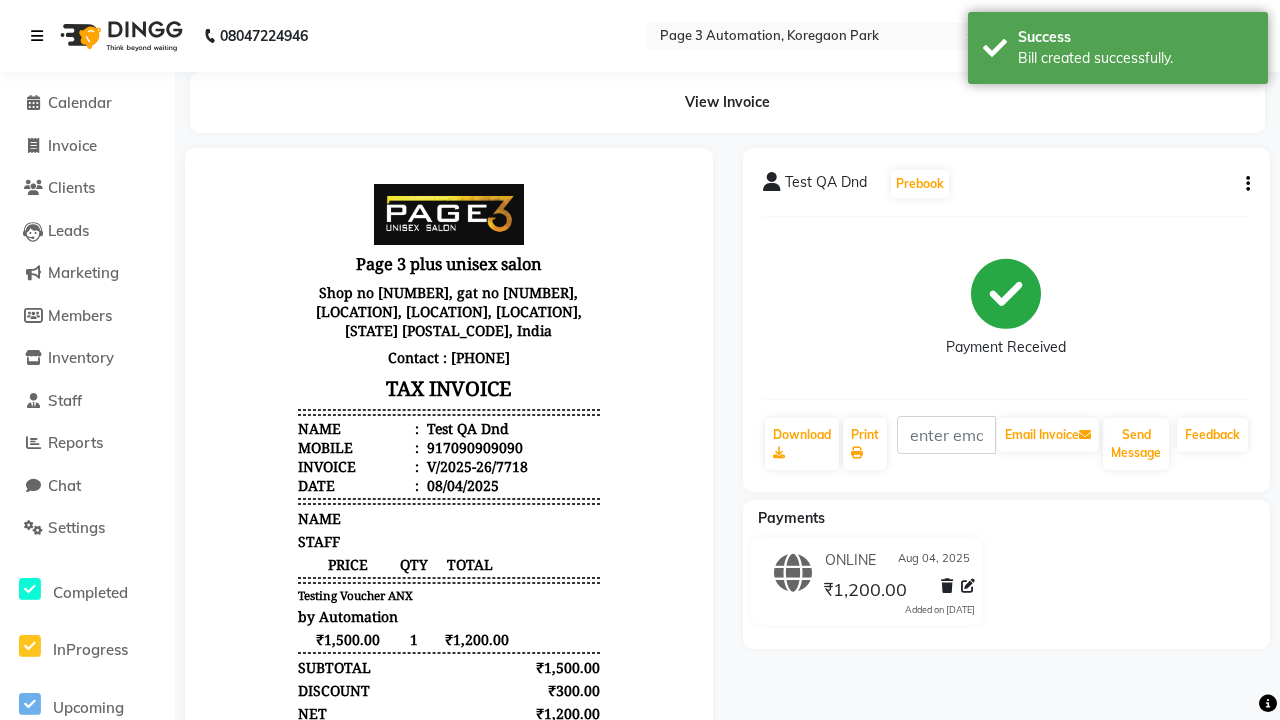 click on "Bill created successfully." at bounding box center [1135, 58] 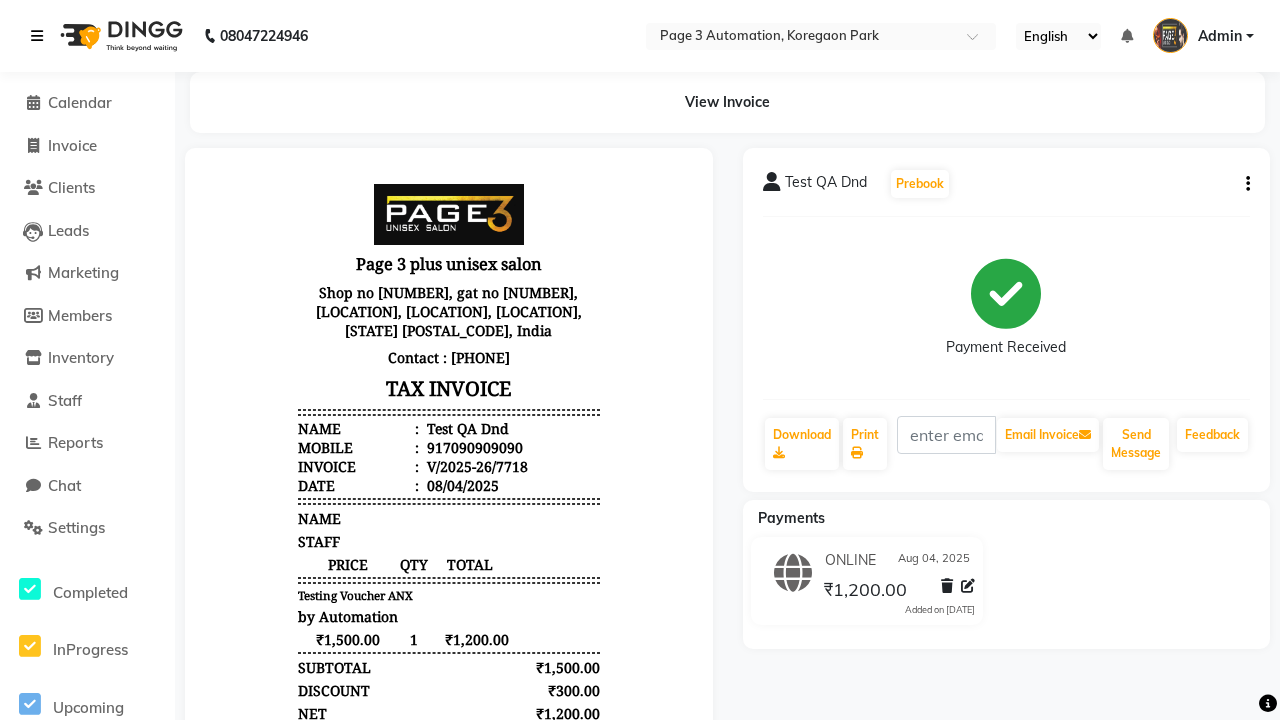 click at bounding box center (37, 36) 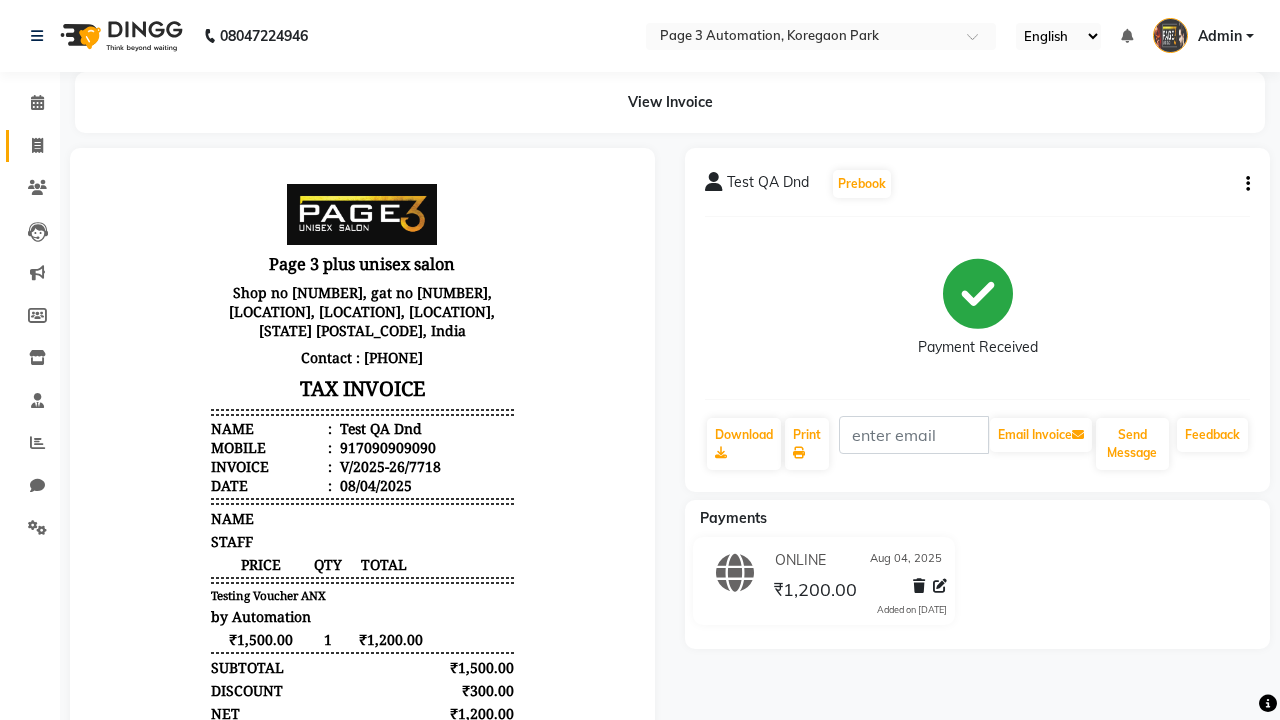 click 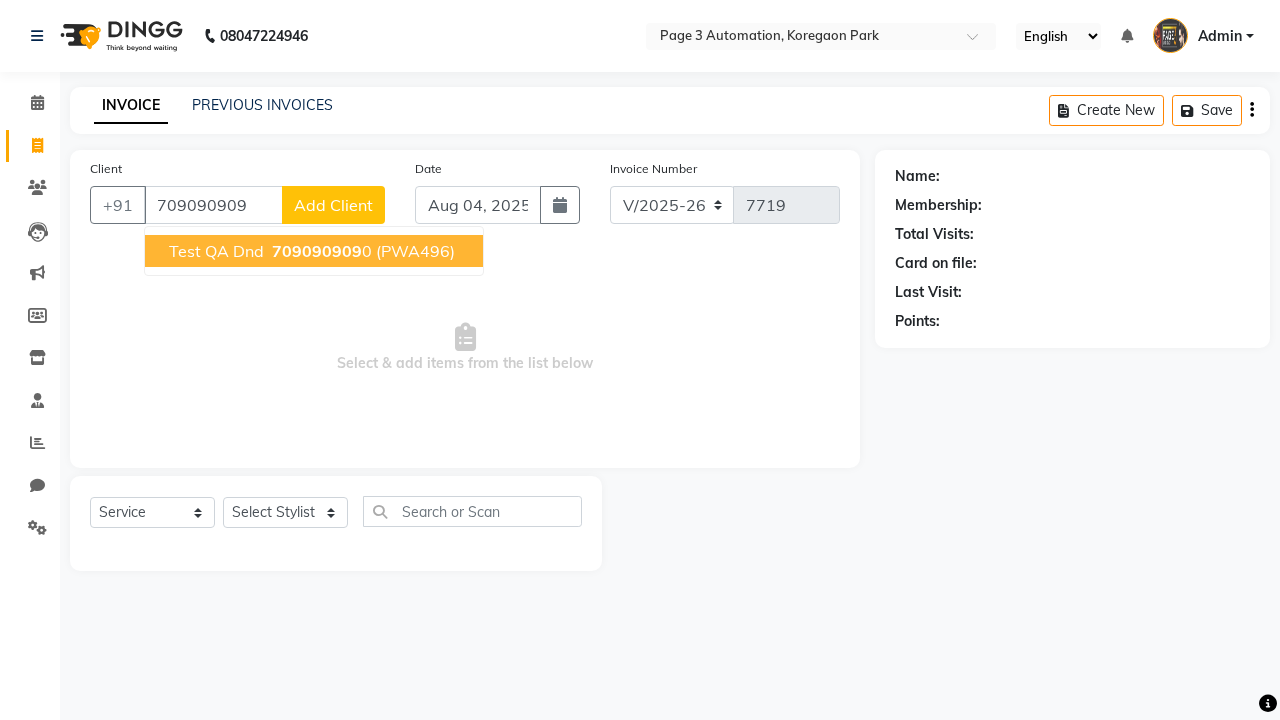 click on "709090909" at bounding box center (317, 251) 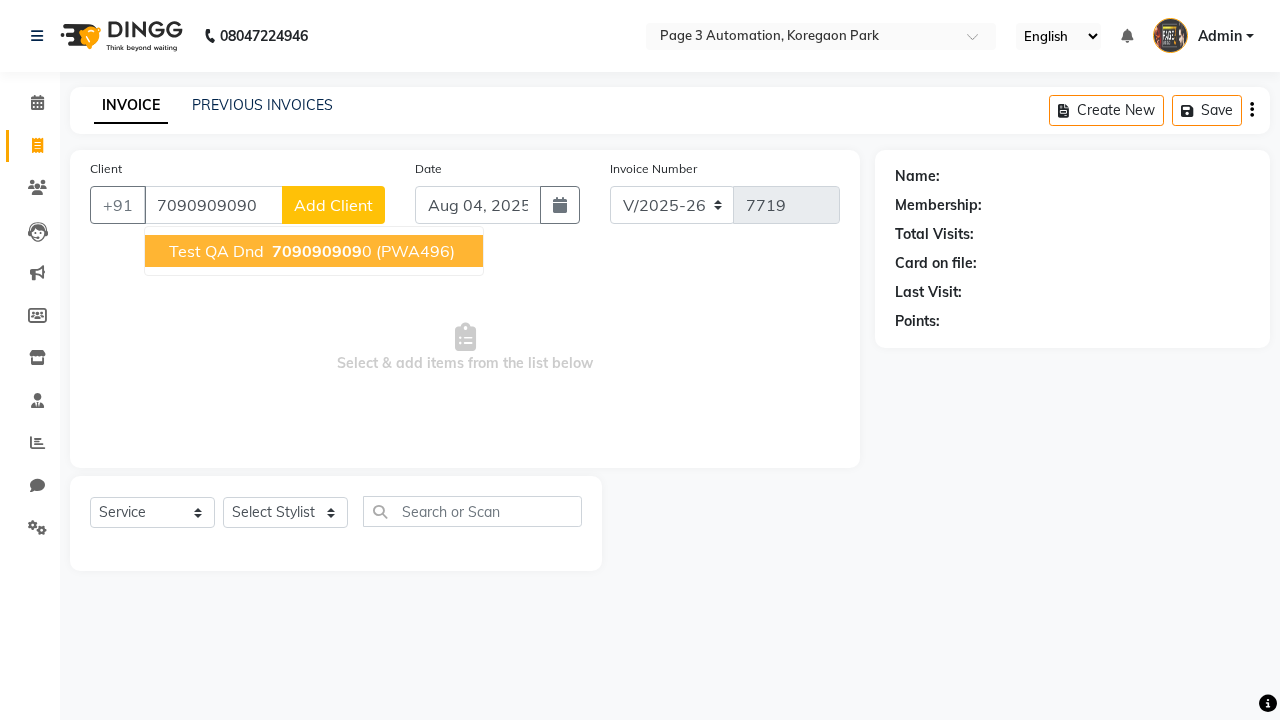 type on "7090909090" 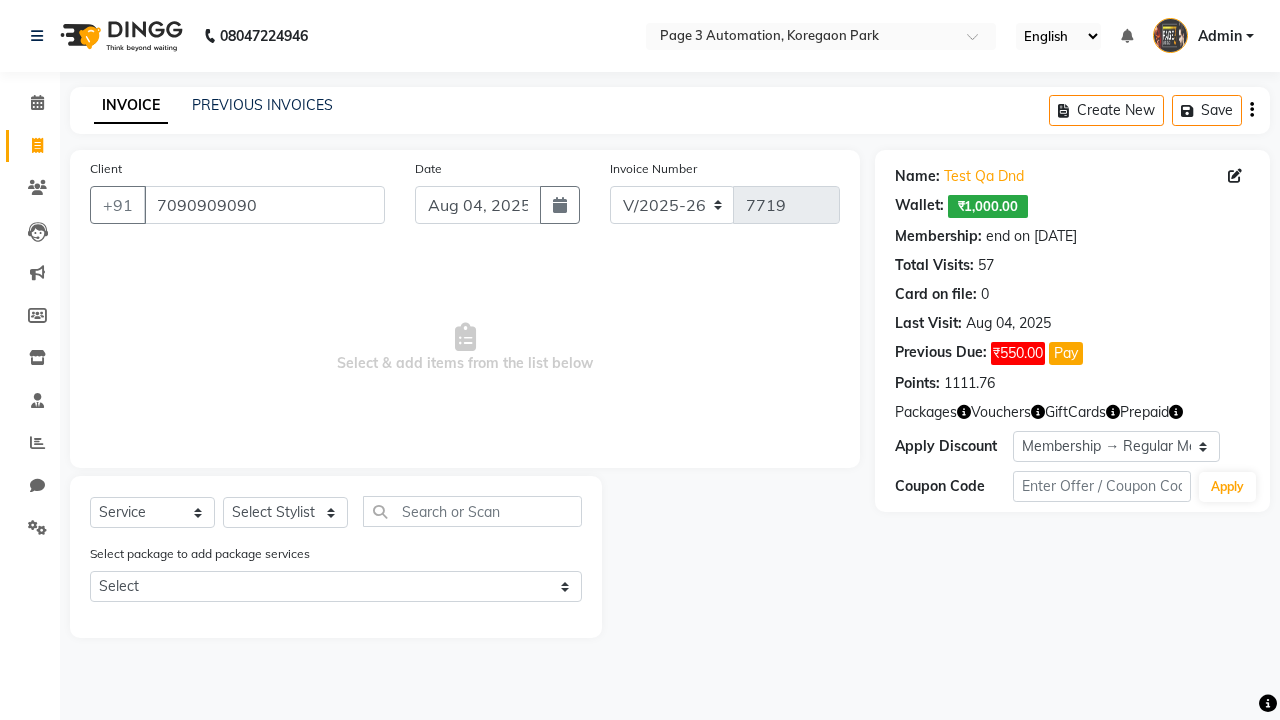 select on "0:" 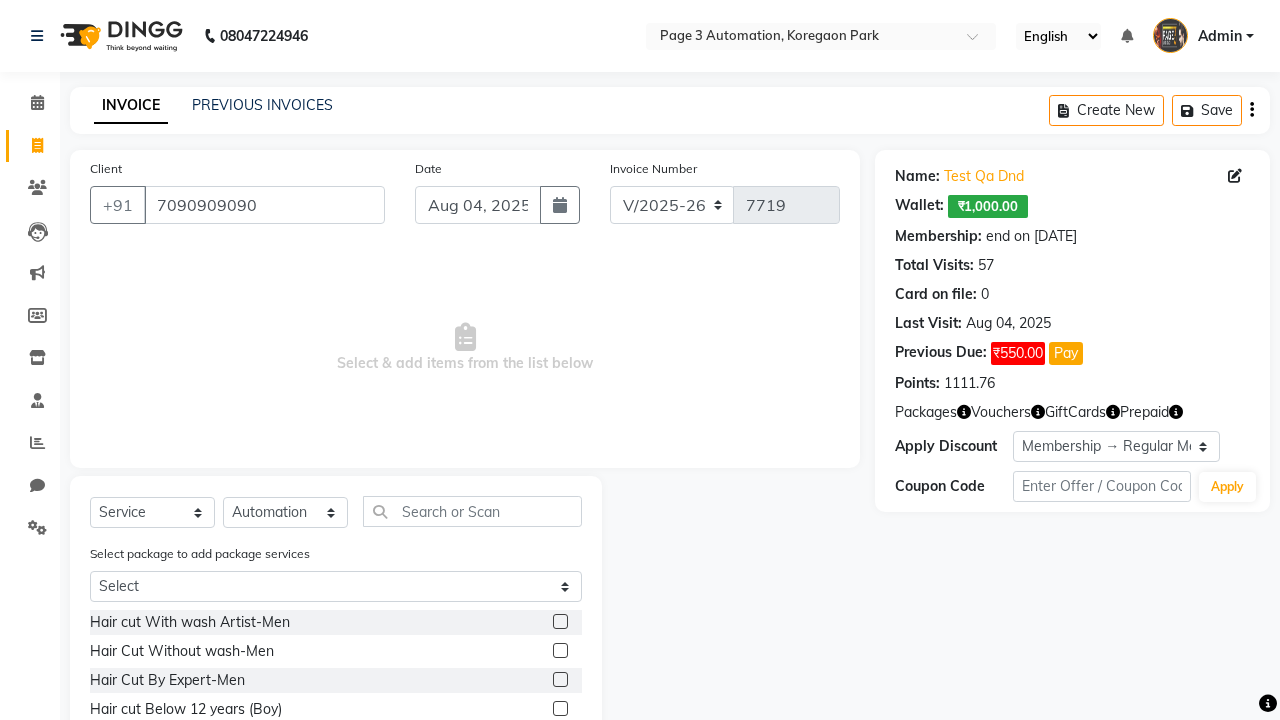 click 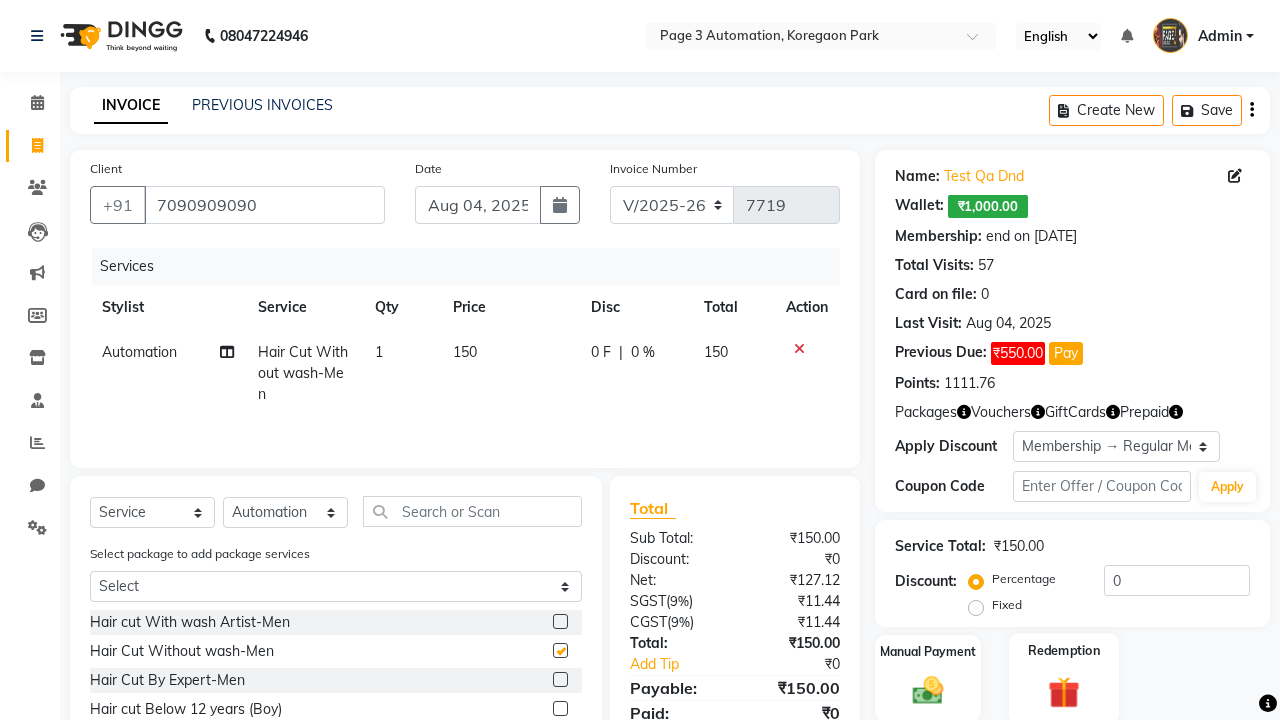 click 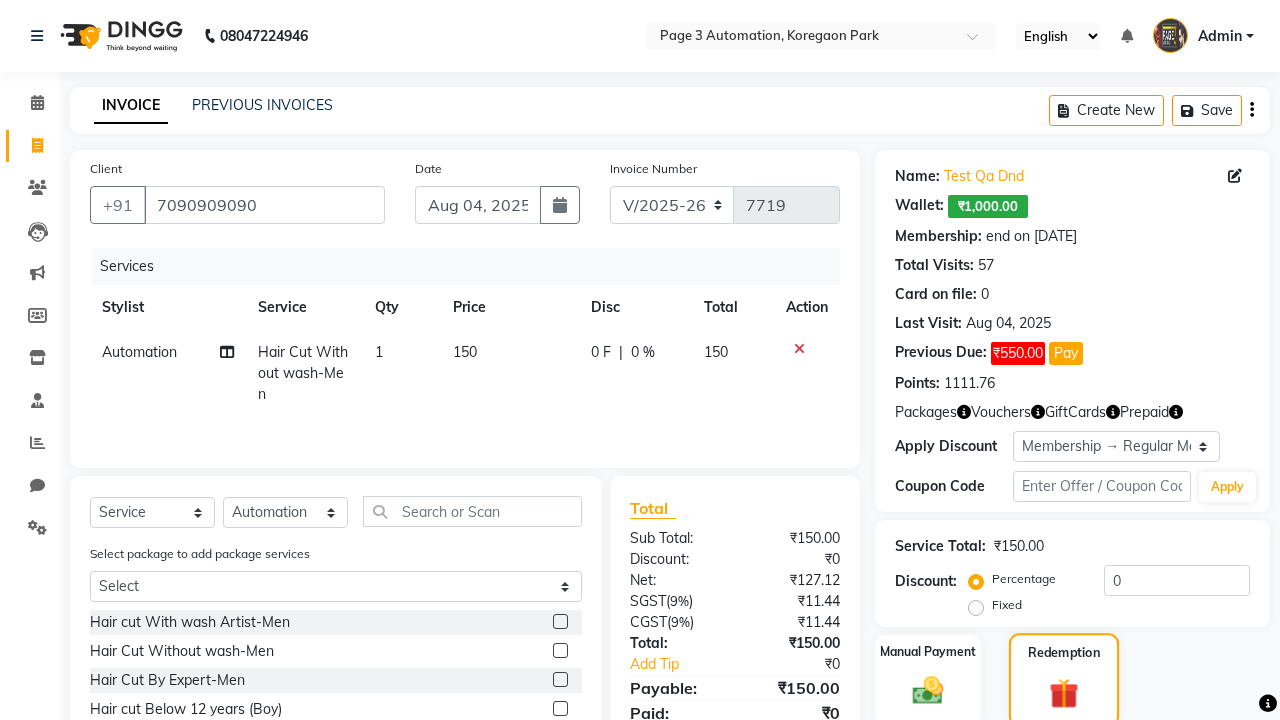 checkbox on "false" 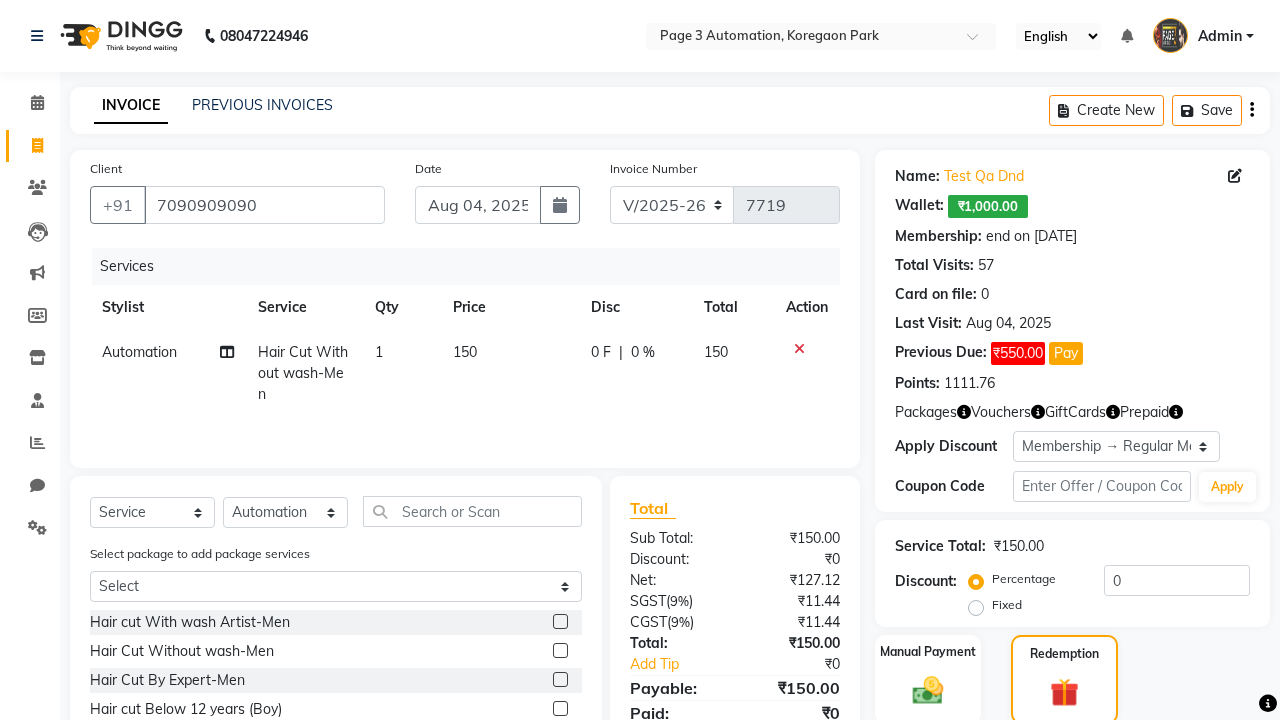 click on "Voucher  1" 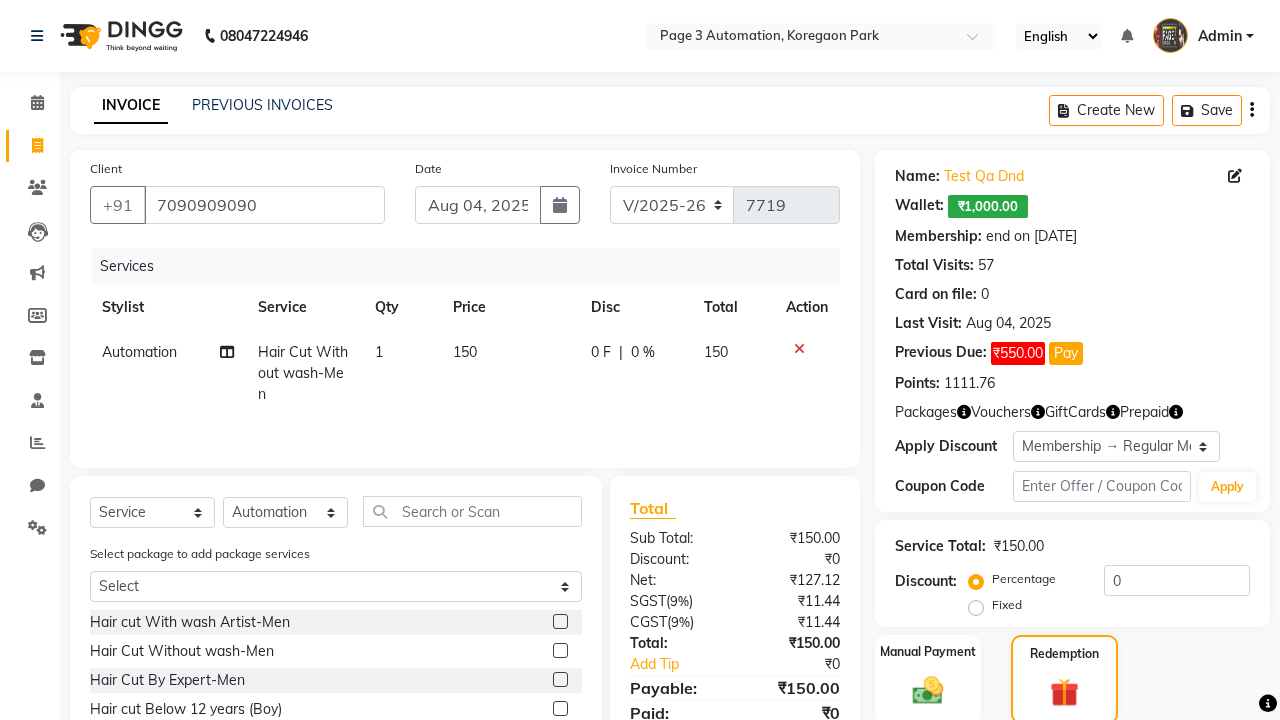 scroll, scrollTop: 203, scrollLeft: 0, axis: vertical 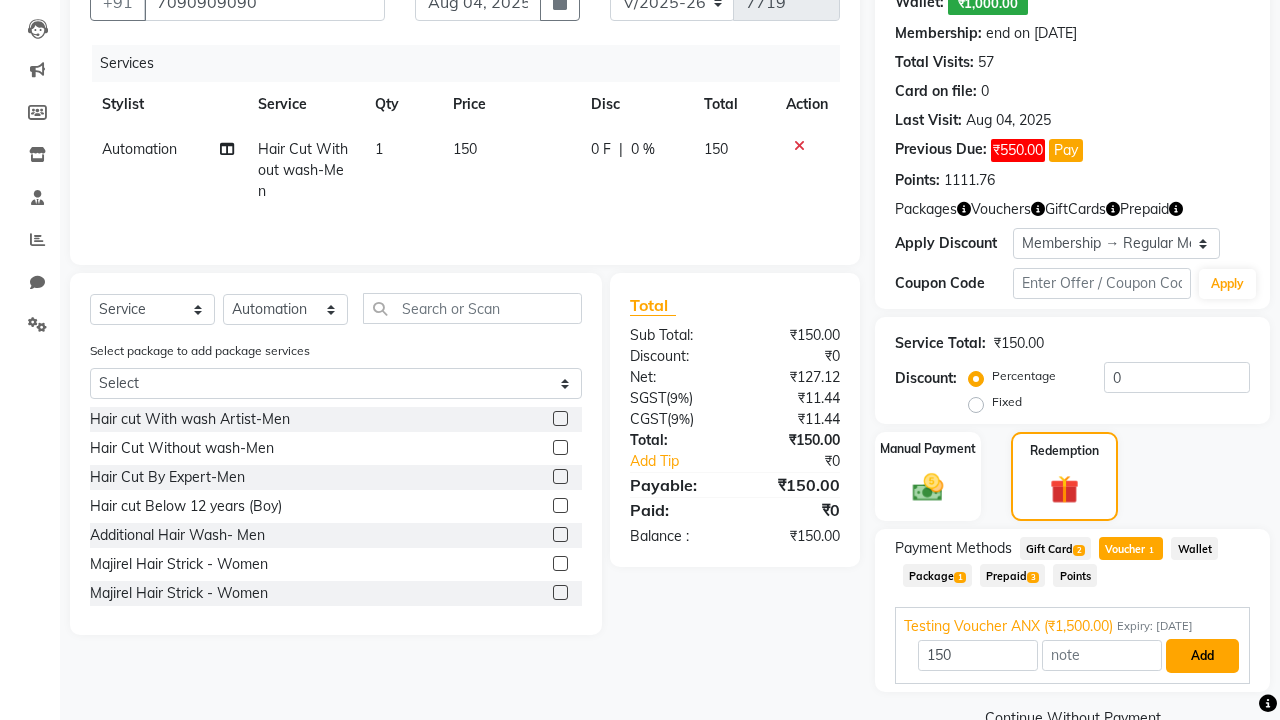 click on "Add" at bounding box center (1202, 656) 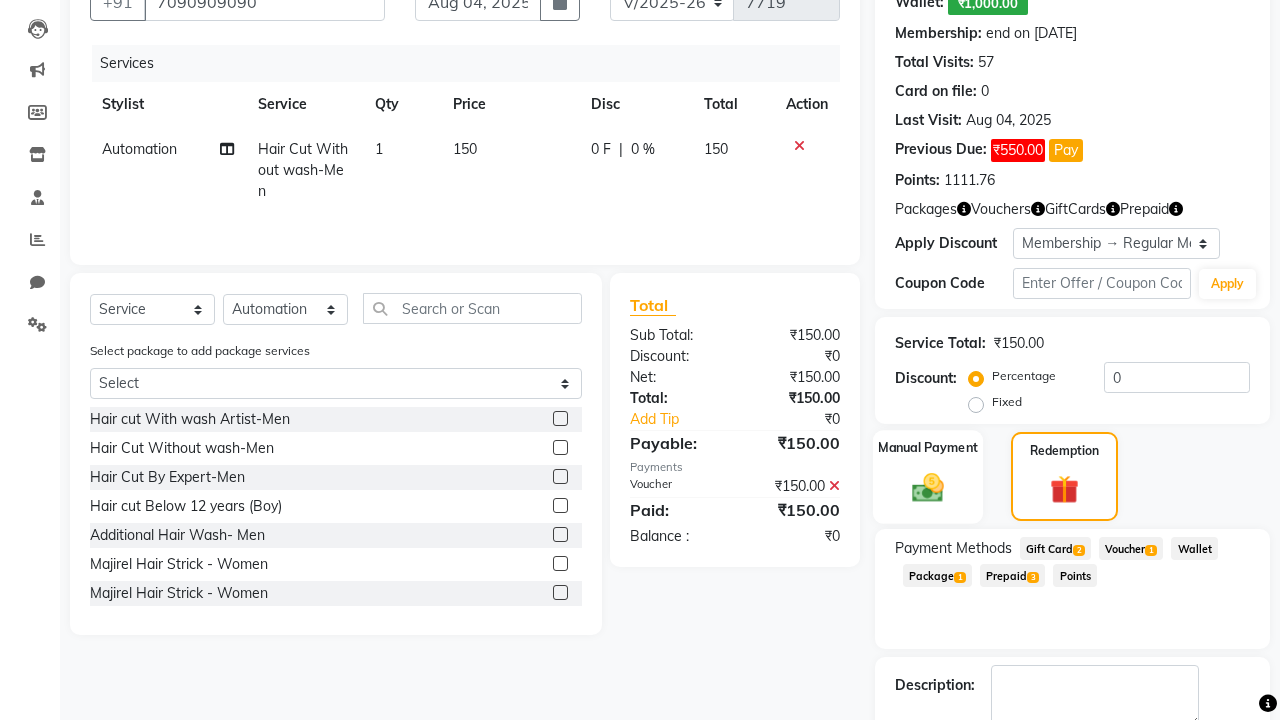 click 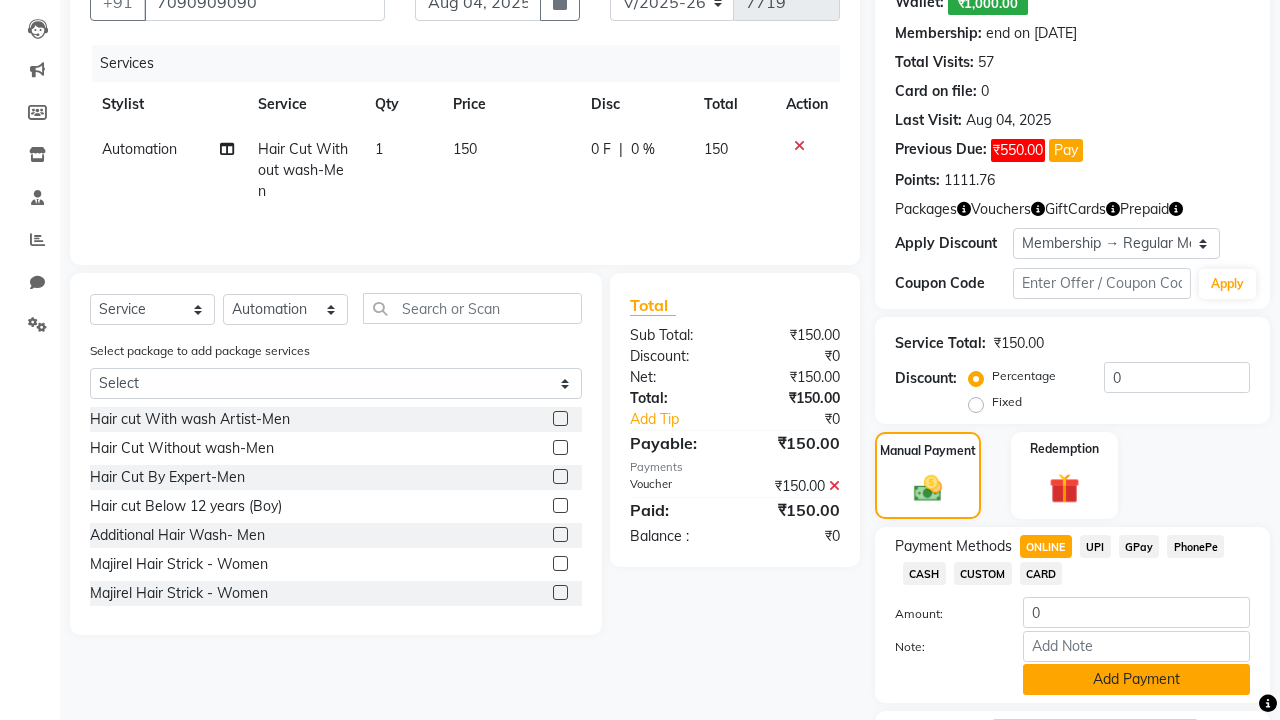 click on "Add Payment" 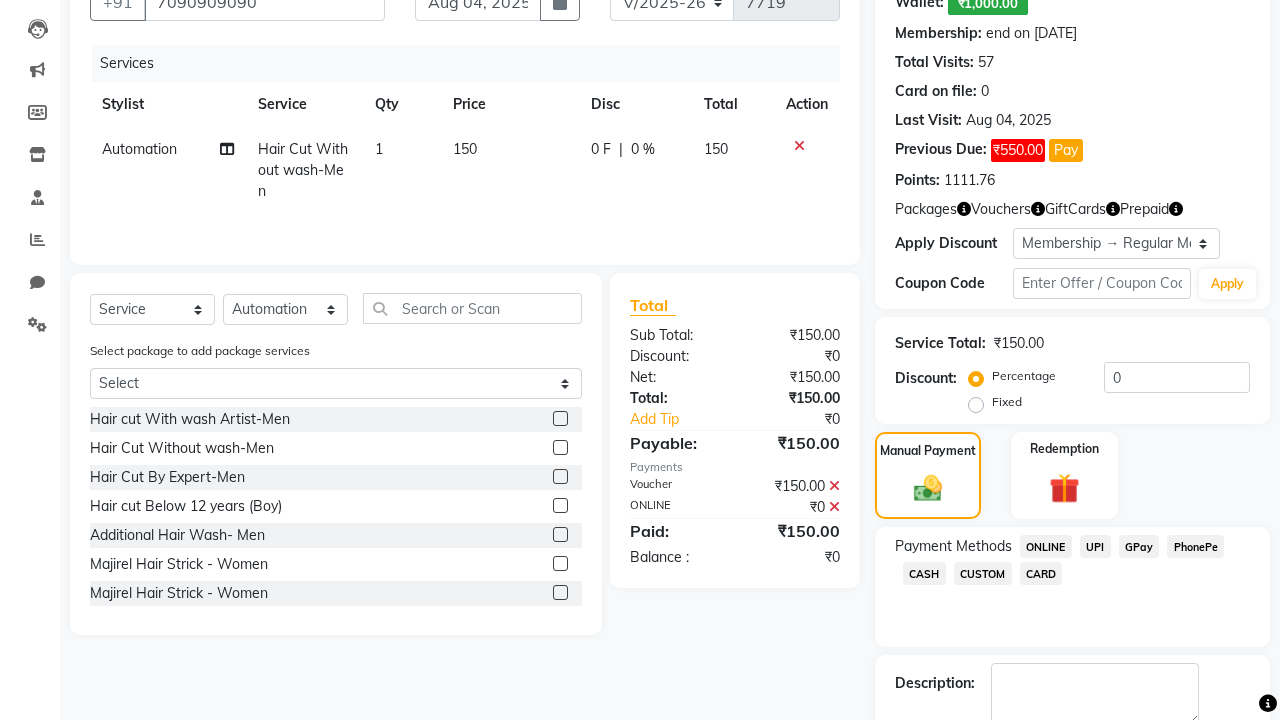 click 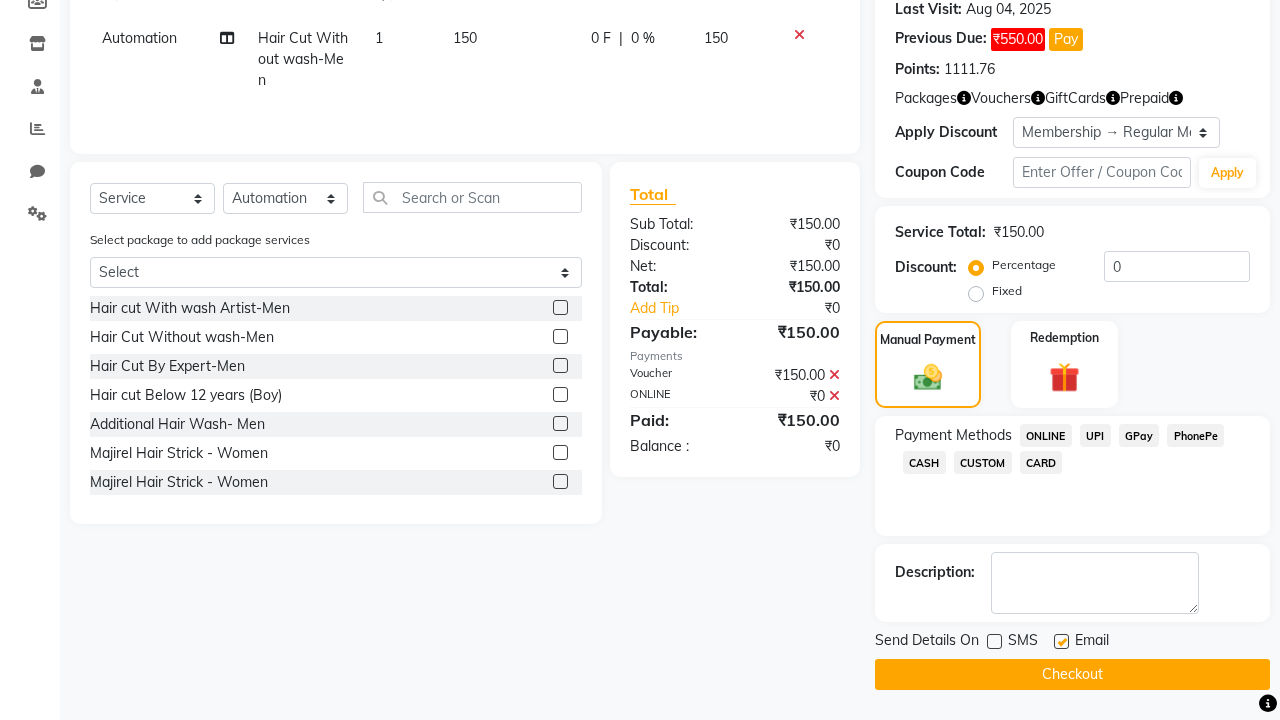 click 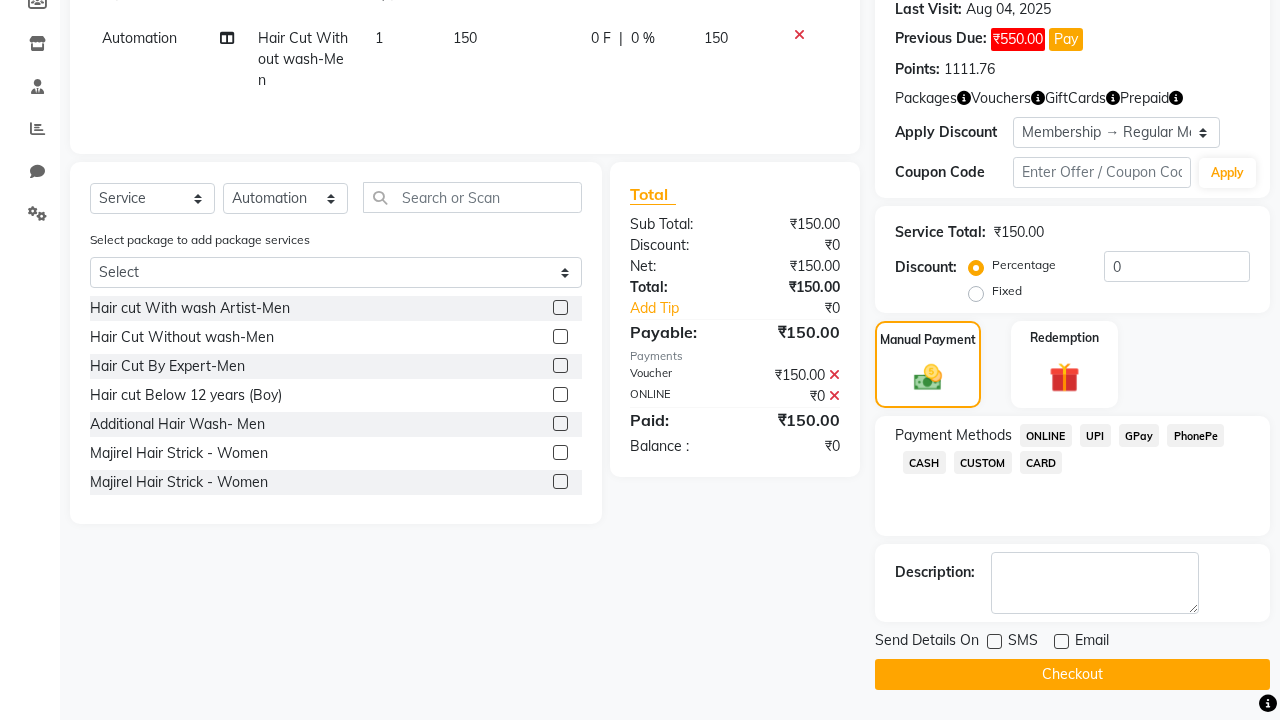 click on "Checkout" 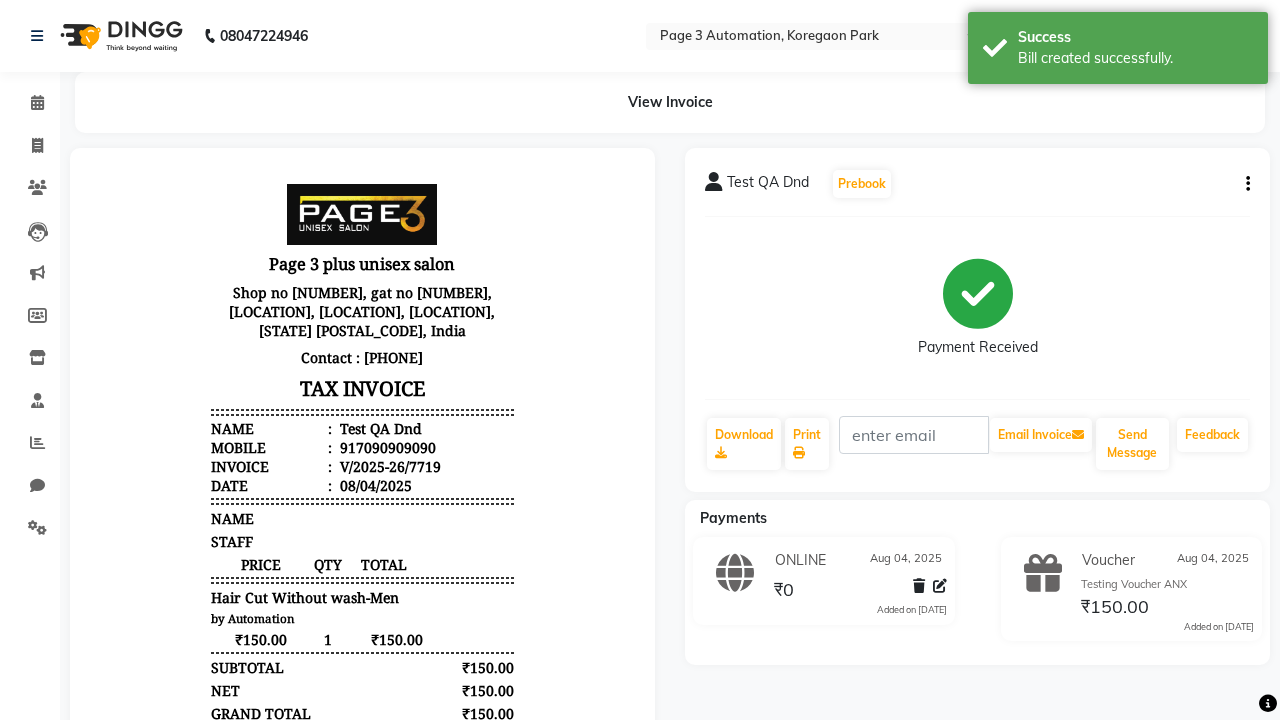 scroll, scrollTop: 0, scrollLeft: 0, axis: both 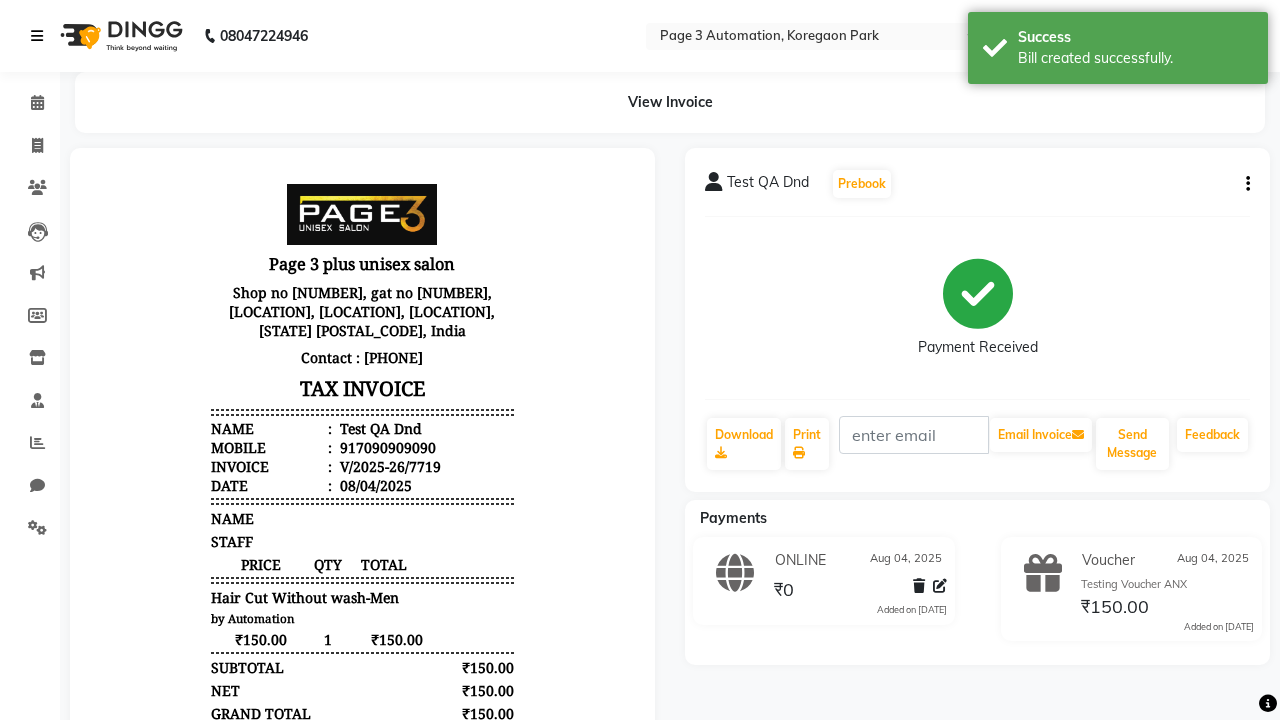 click on "Bill created successfully." at bounding box center (1135, 58) 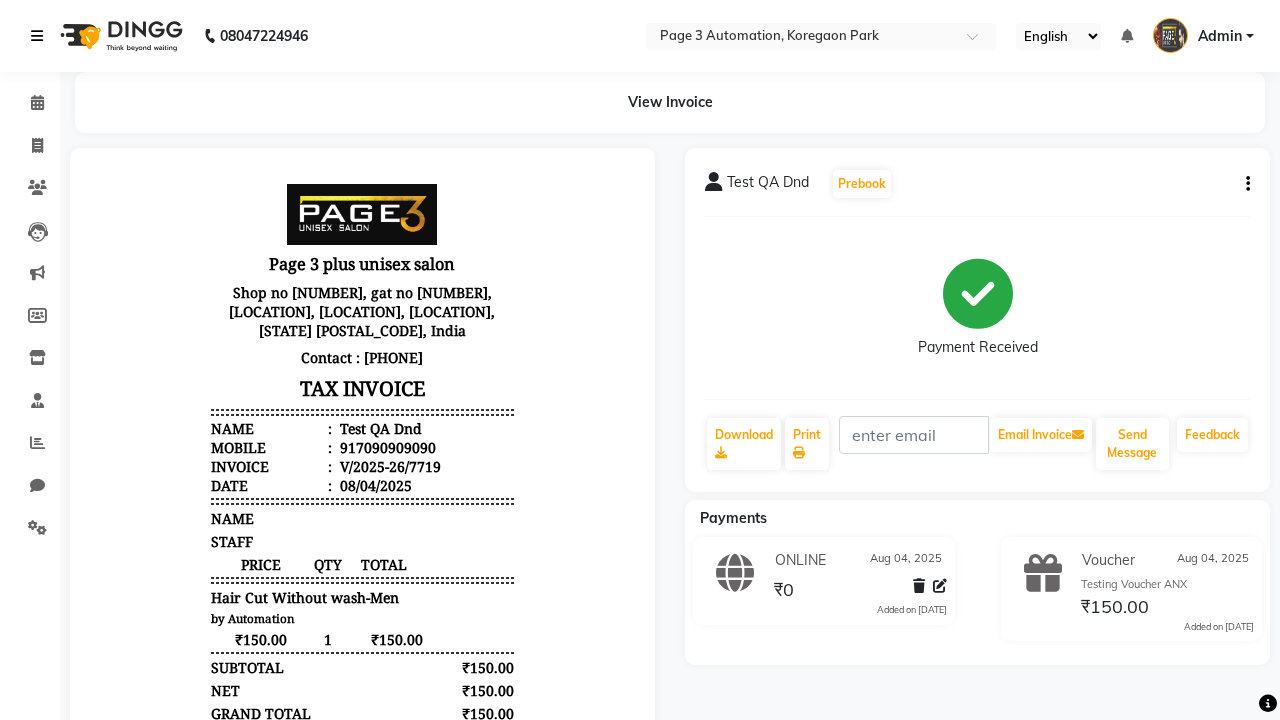 click at bounding box center [37, 36] 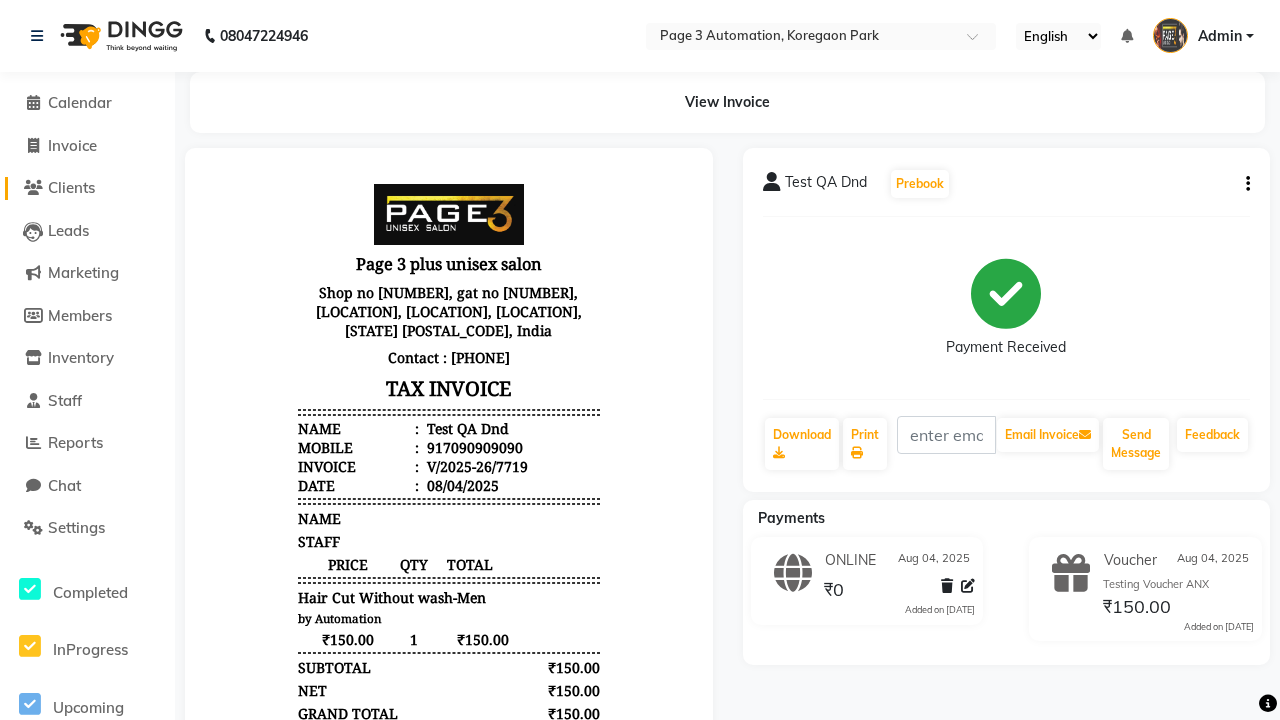 click on "Clients" 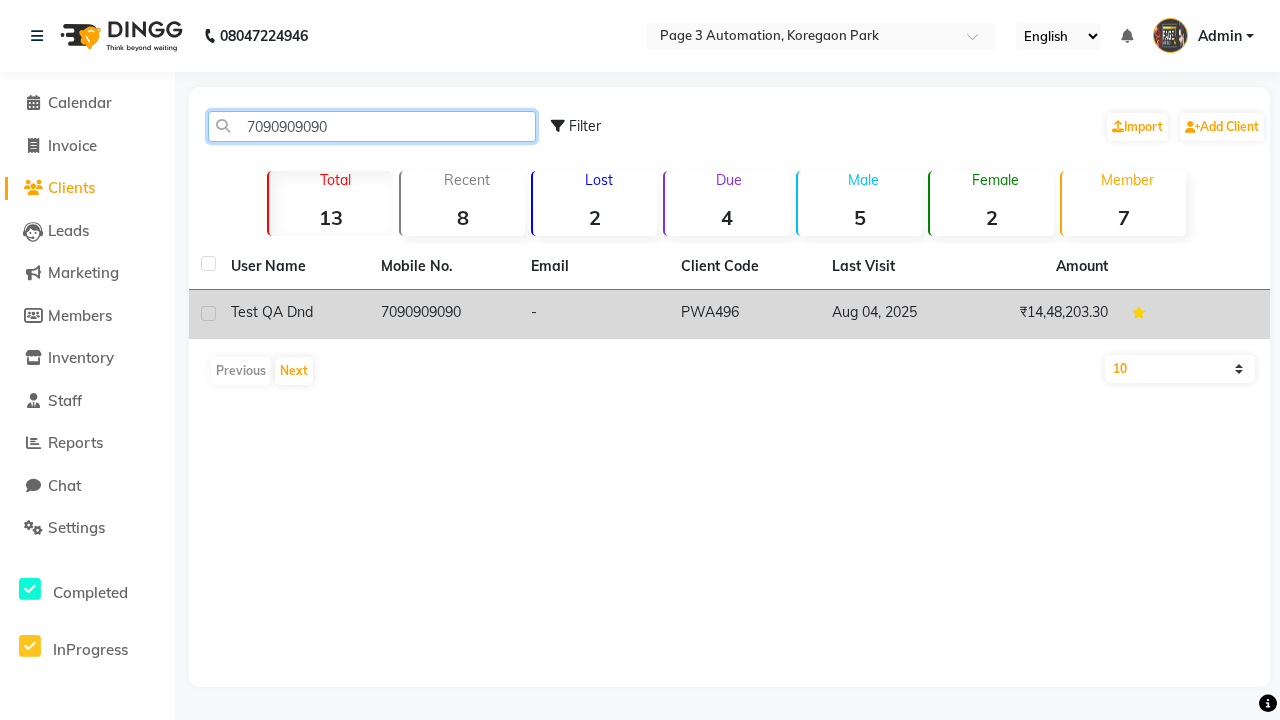 type on "7090909090" 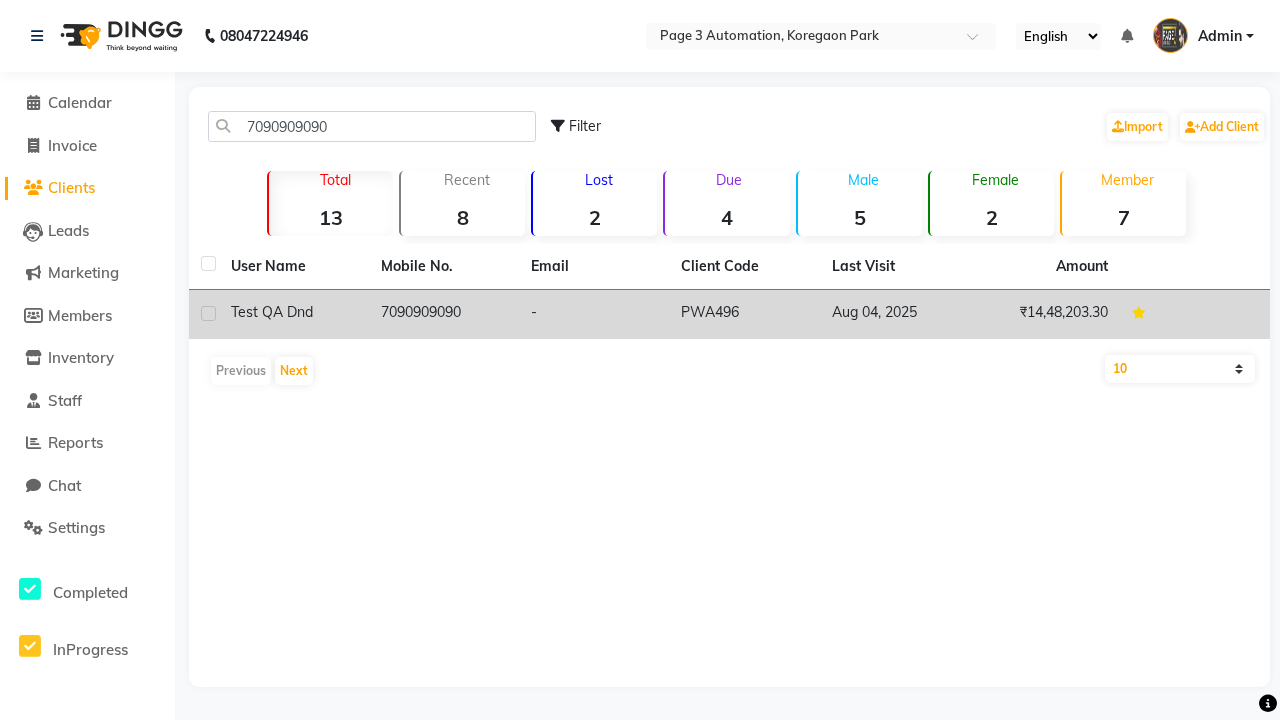 click on "7090909090" 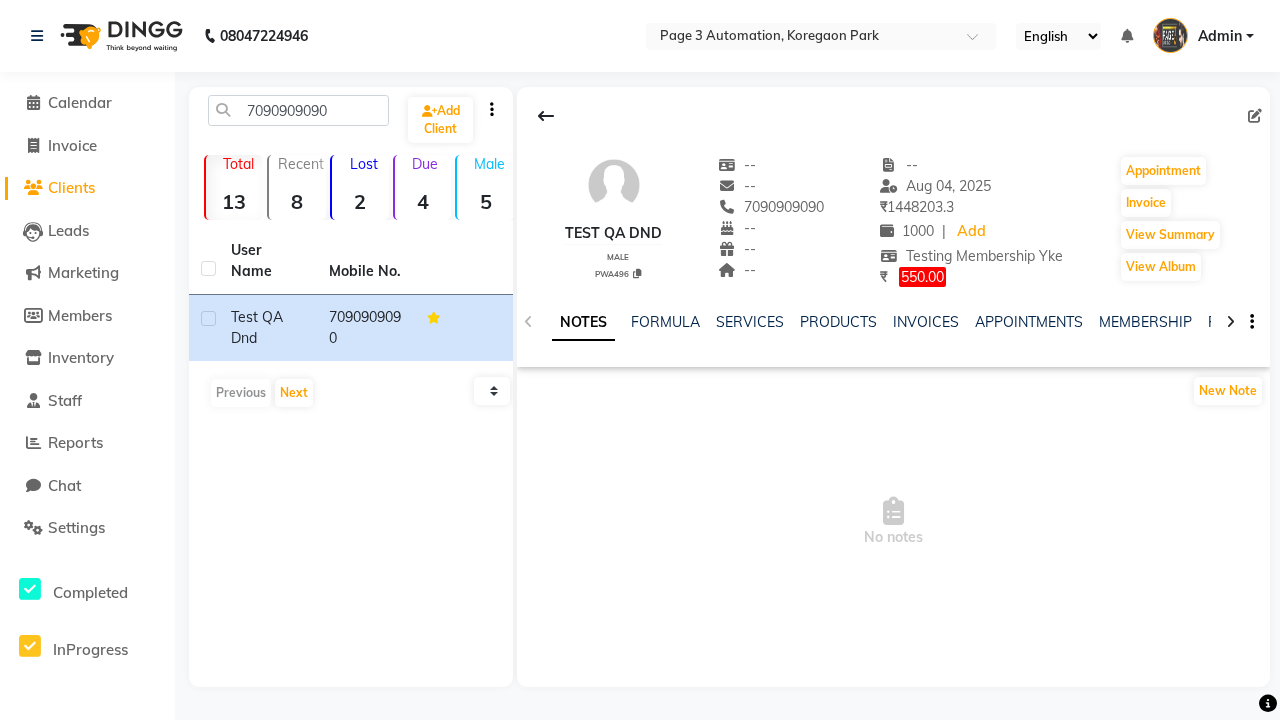click on "VOUCHERS" 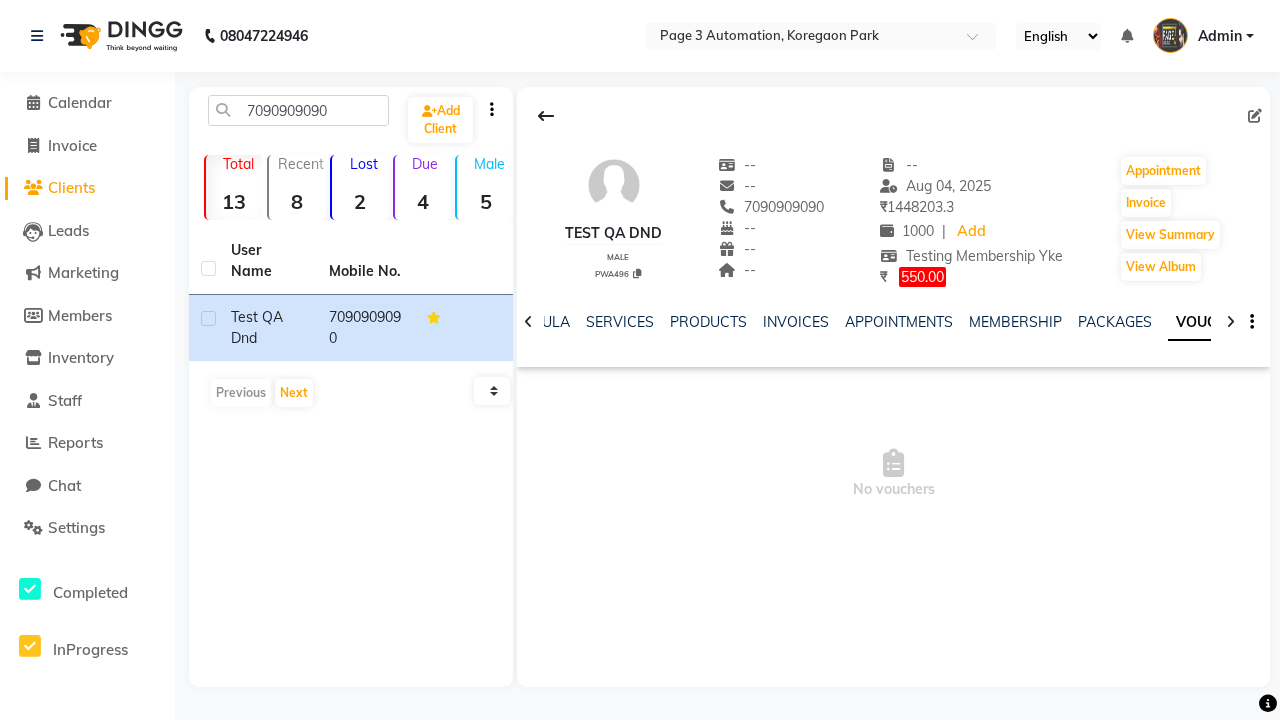 scroll, scrollTop: 0, scrollLeft: 460, axis: horizontal 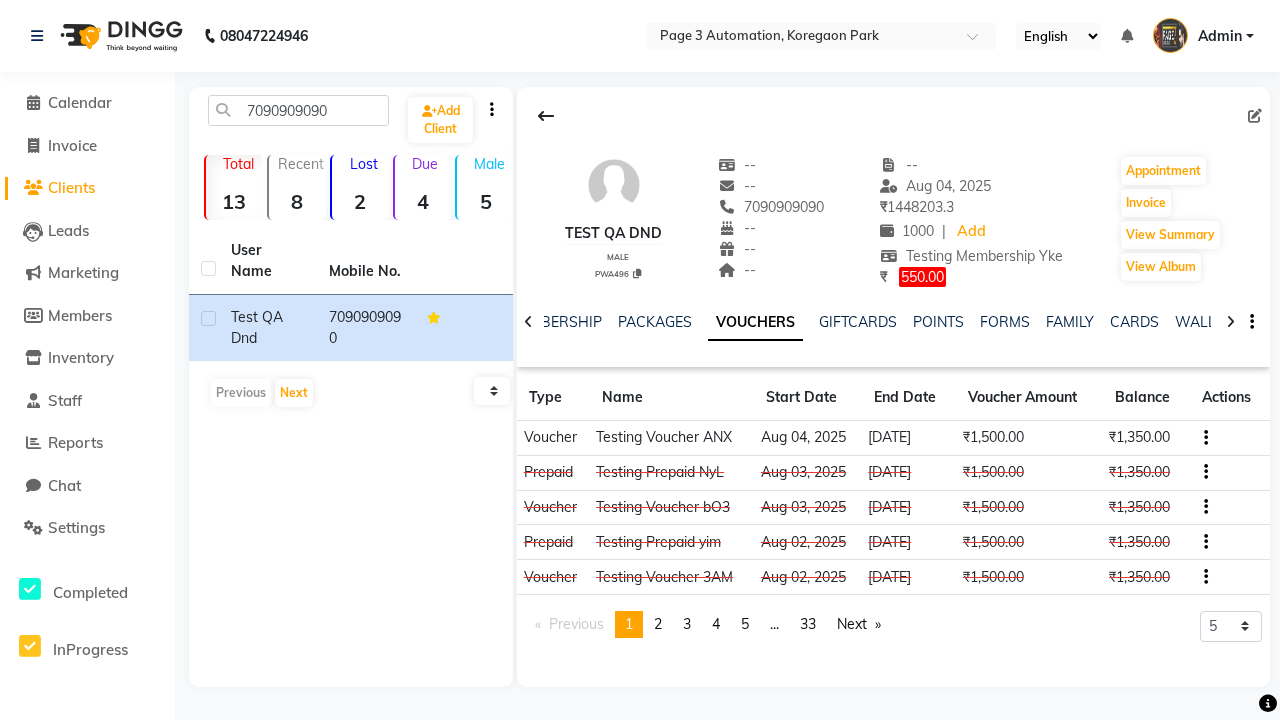 click 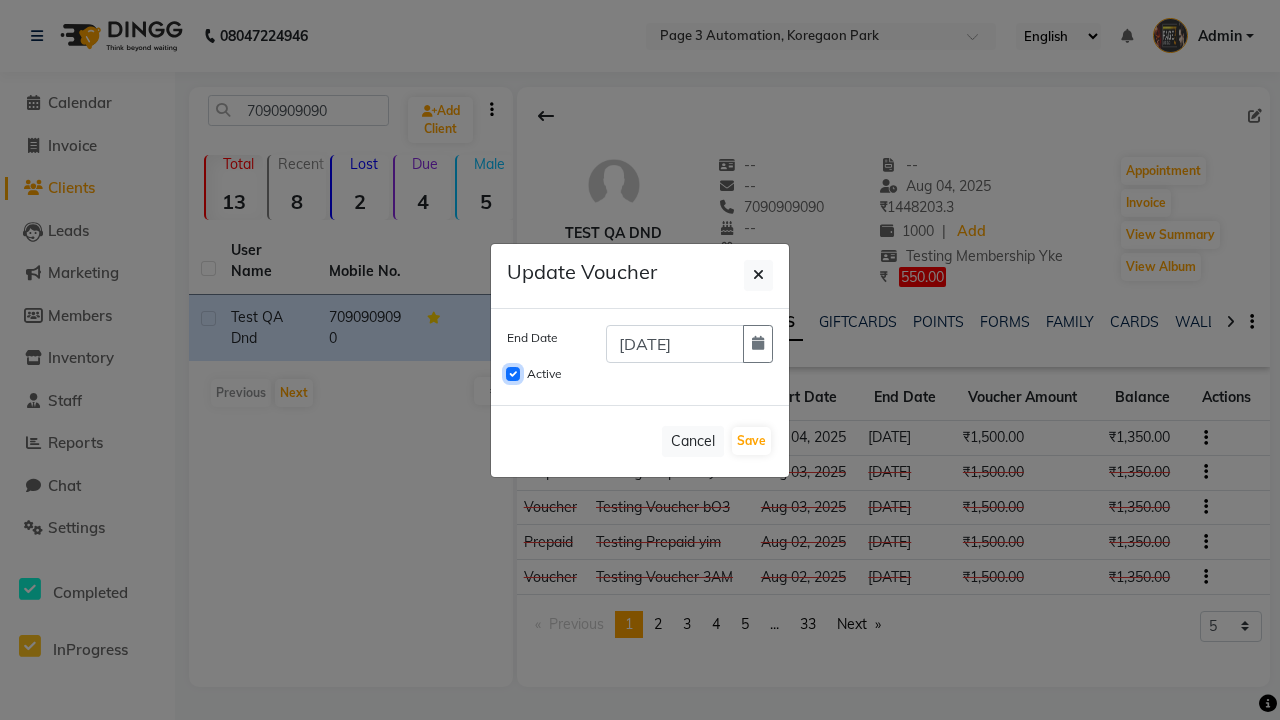 click on "Active" at bounding box center [513, 374] 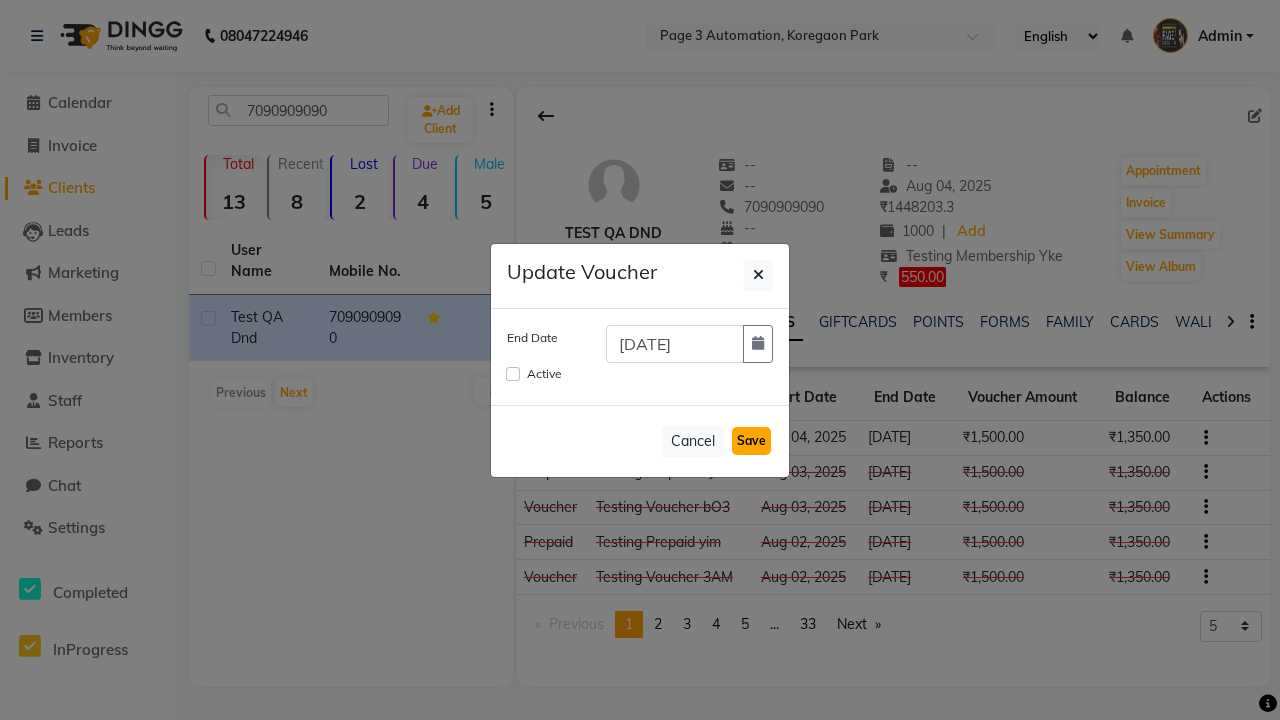 click on "Save" 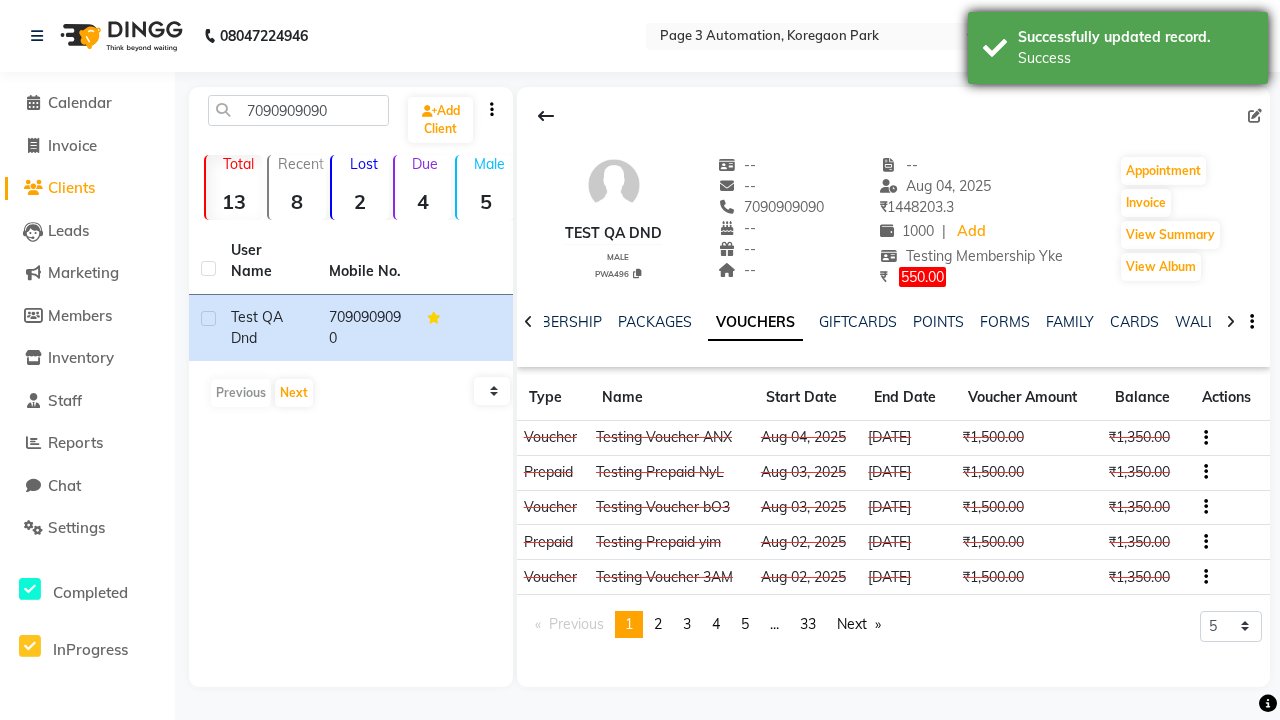 click on "Success" at bounding box center [1135, 58] 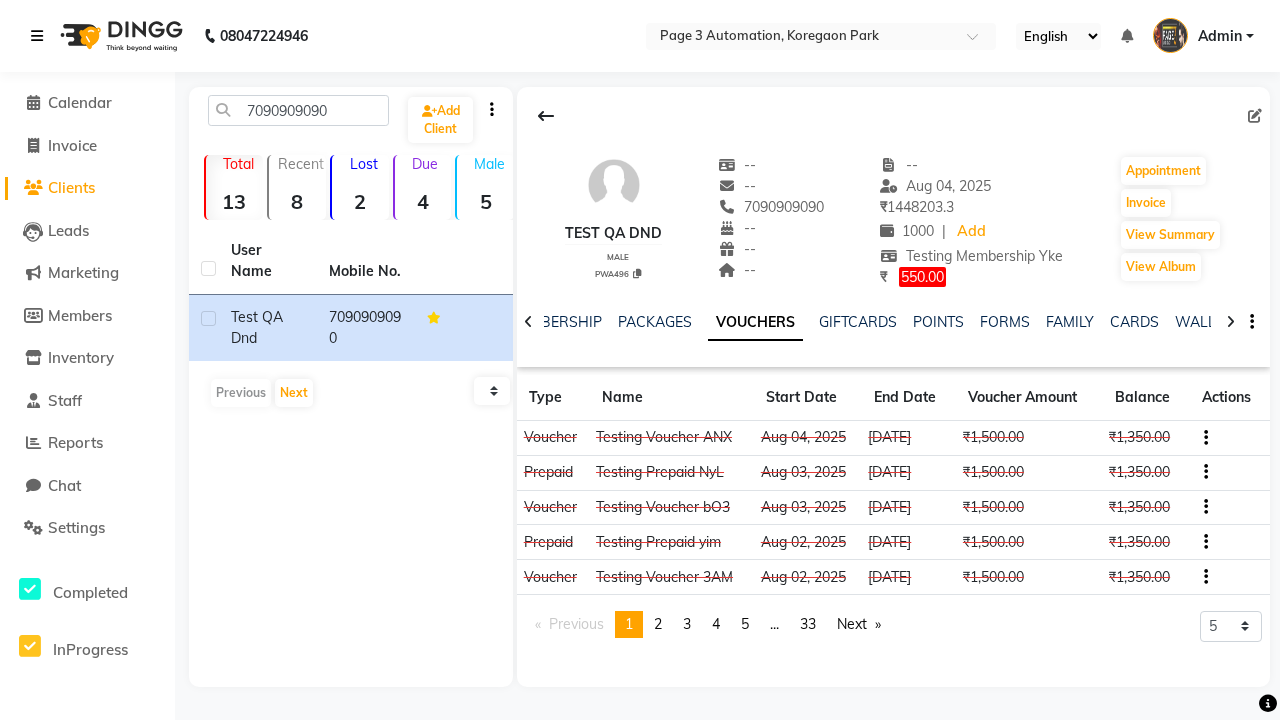 click at bounding box center (37, 36) 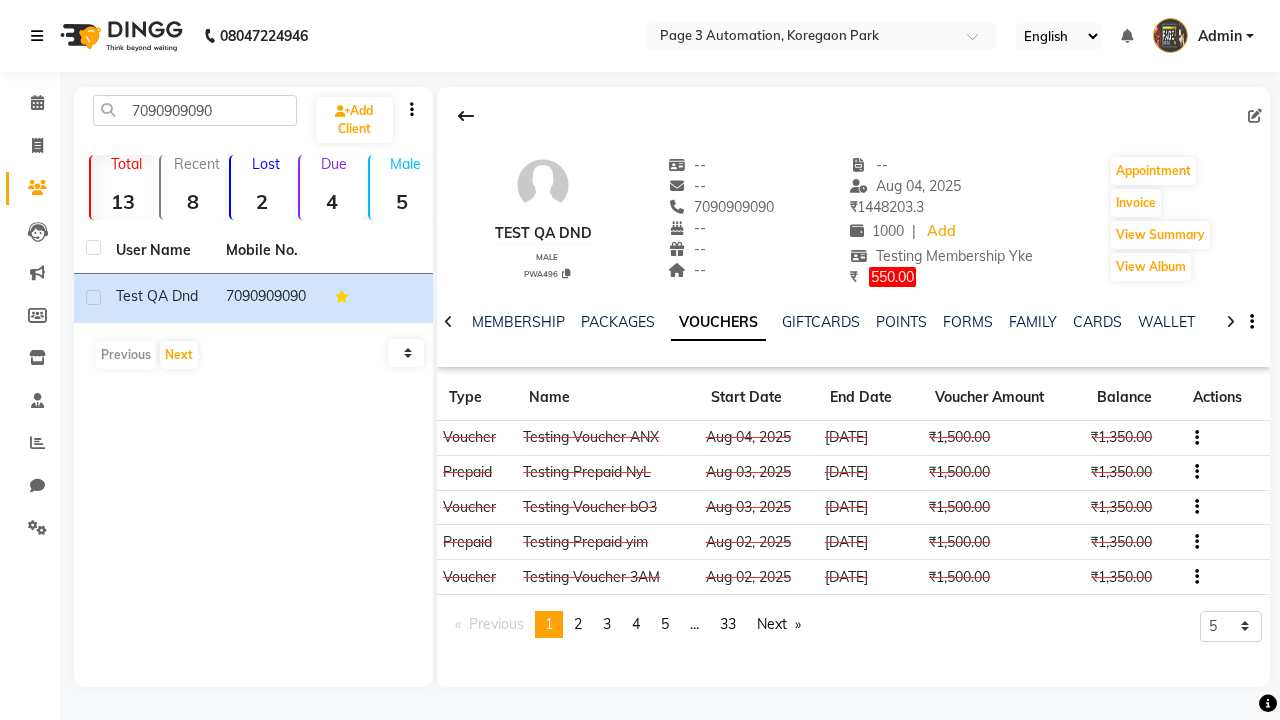 scroll, scrollTop: 0, scrollLeft: 417, axis: horizontal 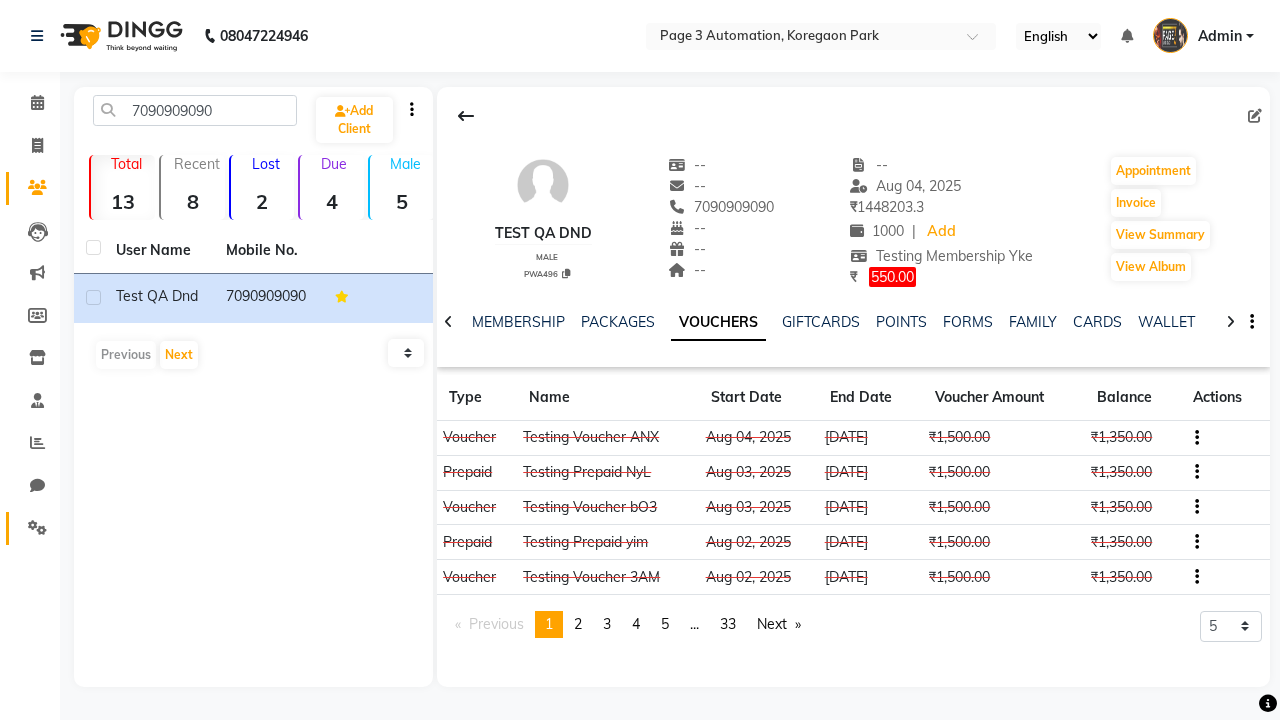 click 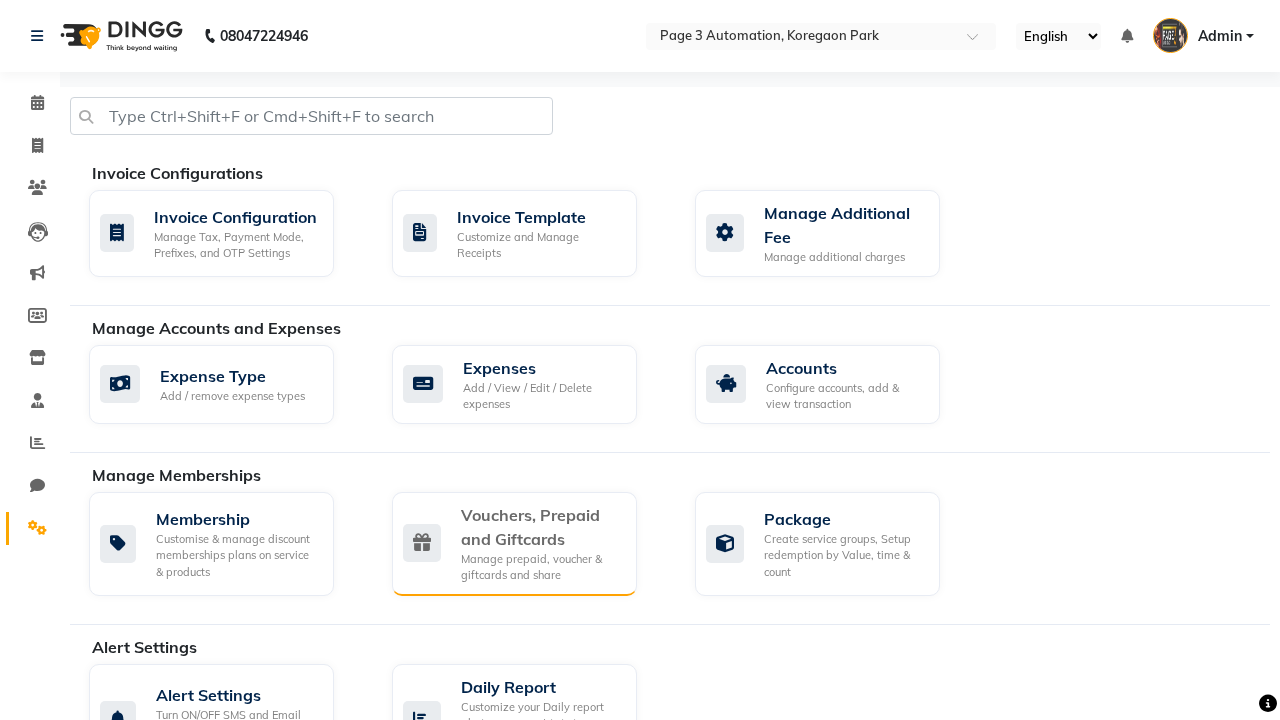 click on "Vouchers, Prepaid and Giftcards" 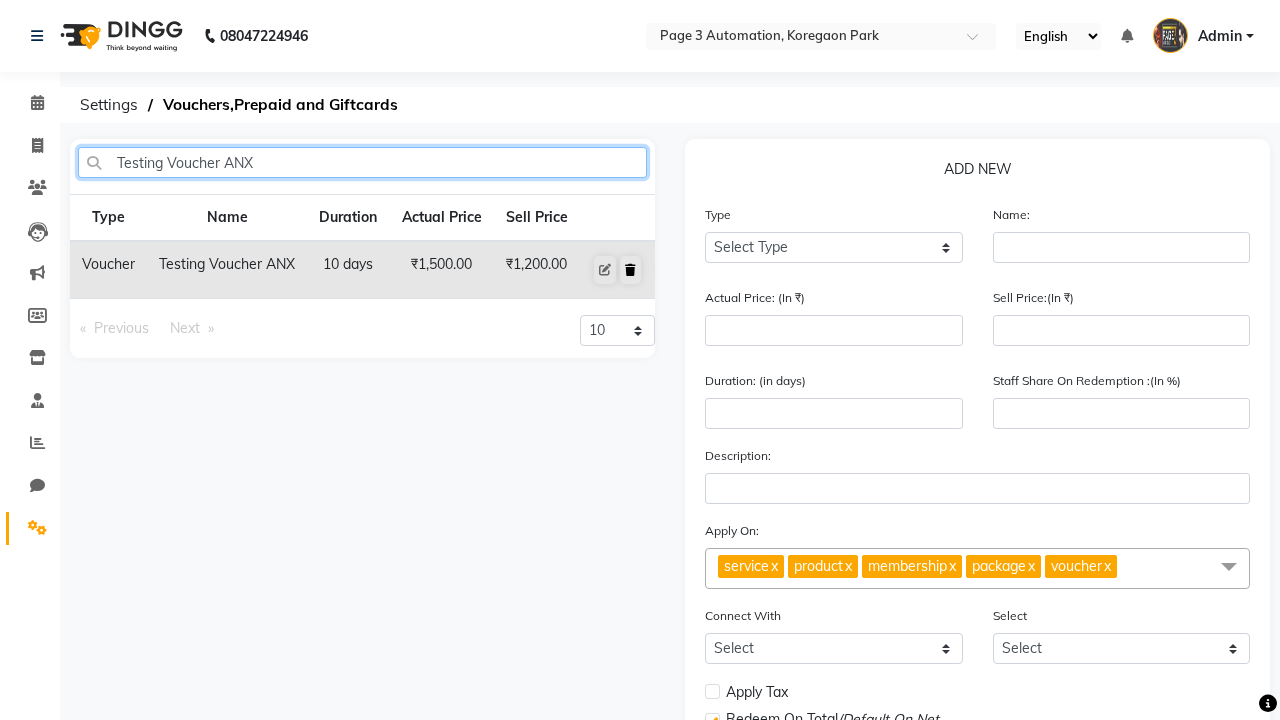 type on "Testing Voucher ANX" 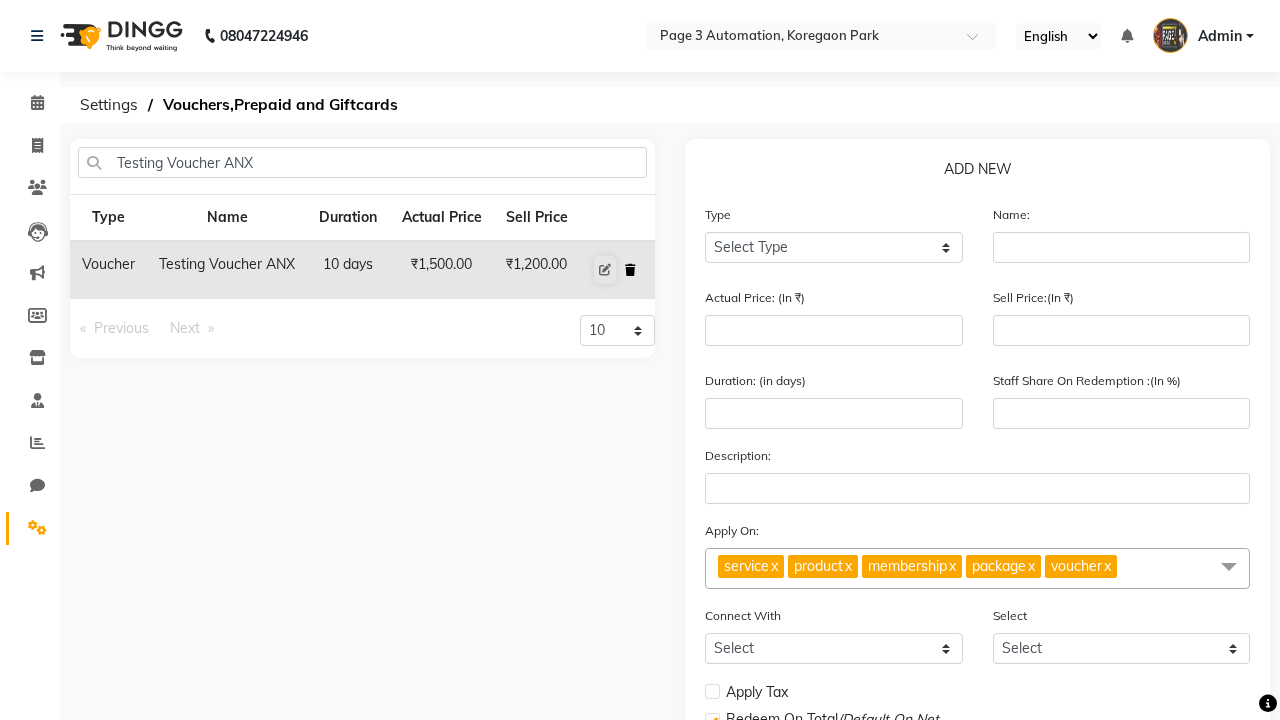 click 